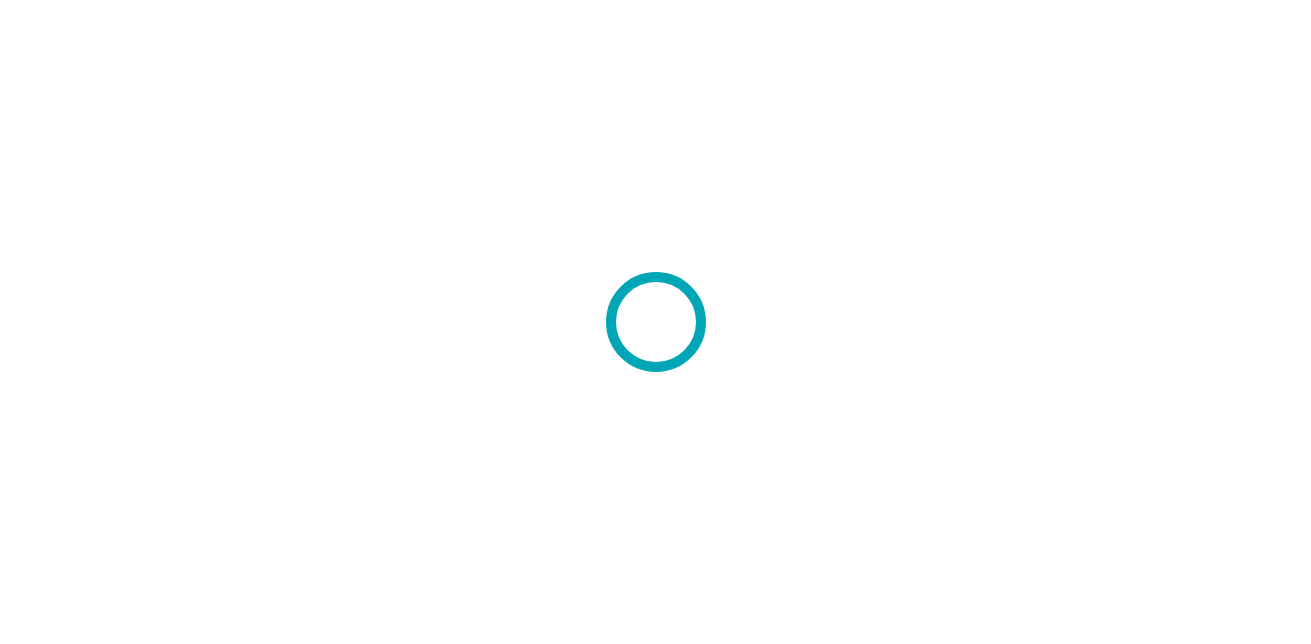 scroll, scrollTop: 0, scrollLeft: 0, axis: both 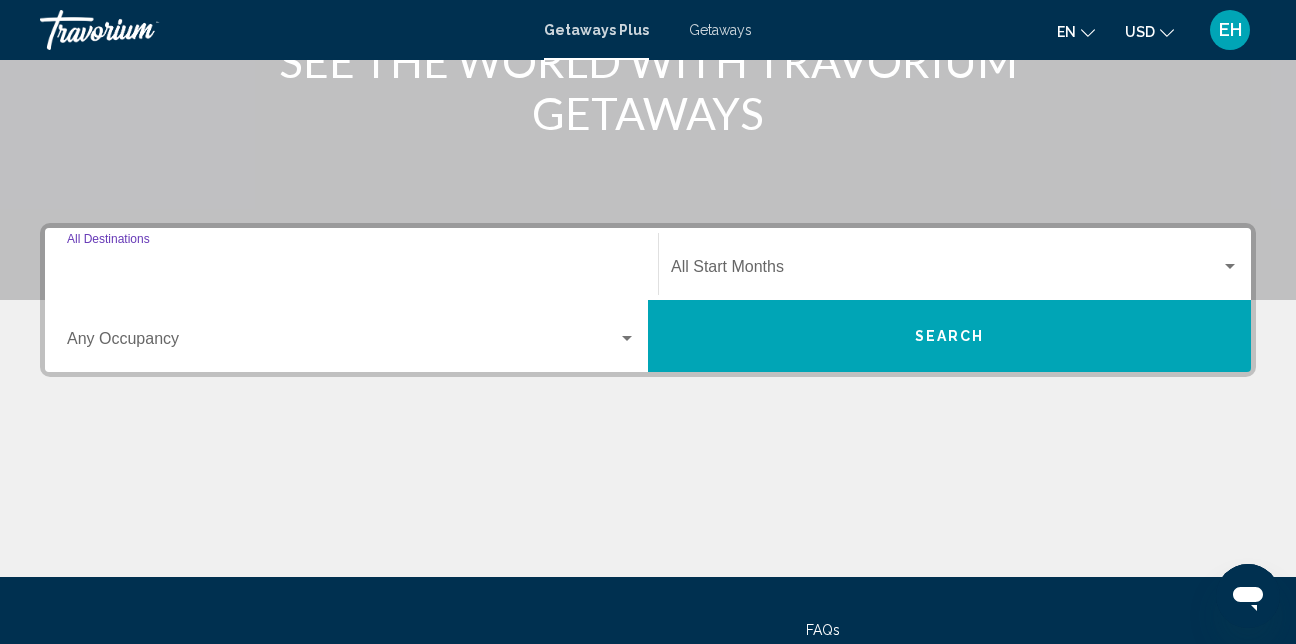 click on "Destination All Destinations" at bounding box center [351, 271] 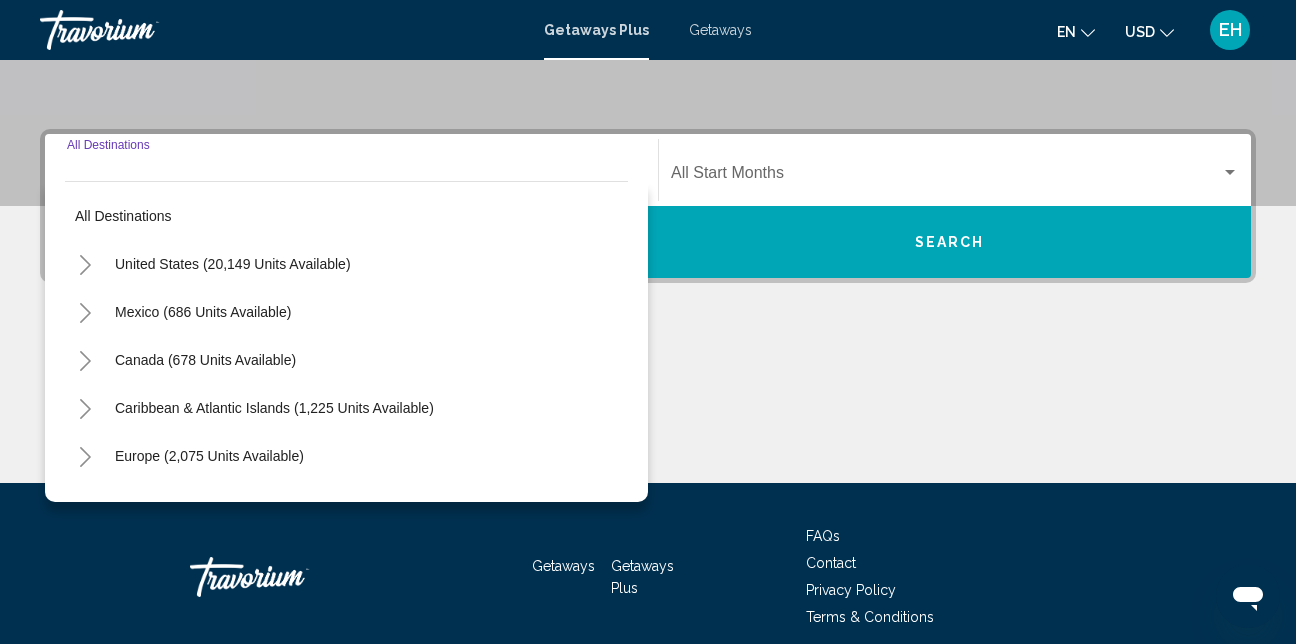 scroll, scrollTop: 458, scrollLeft: 0, axis: vertical 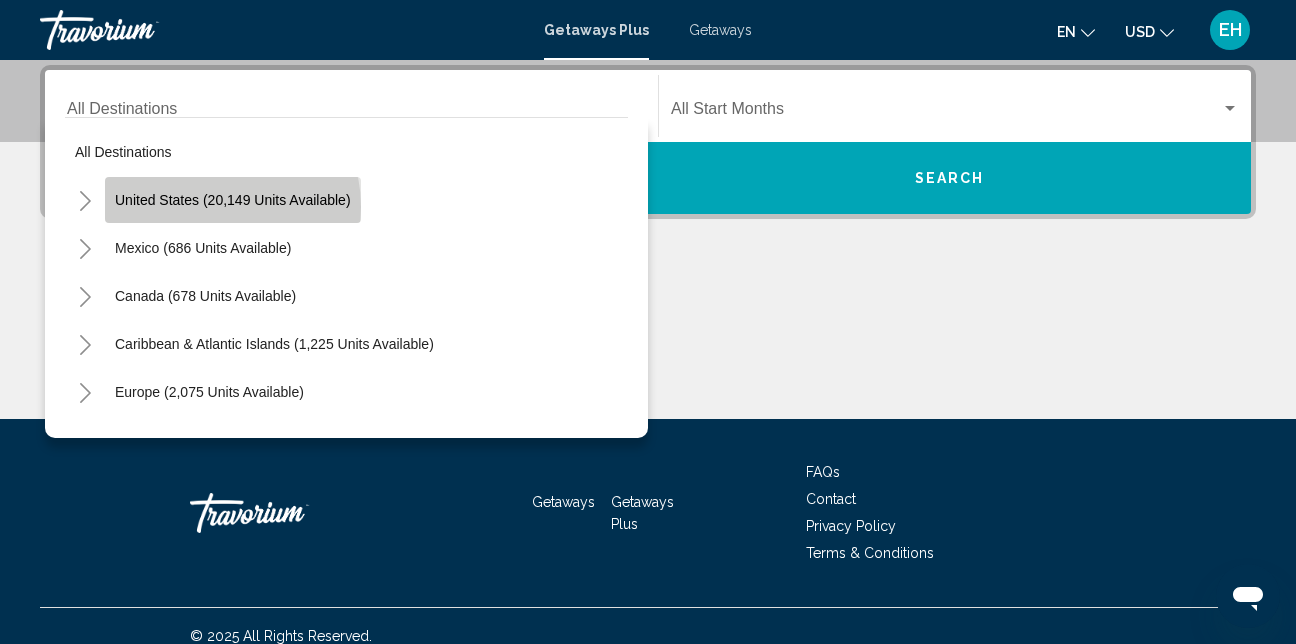 click on "United States (20,149 units available)" 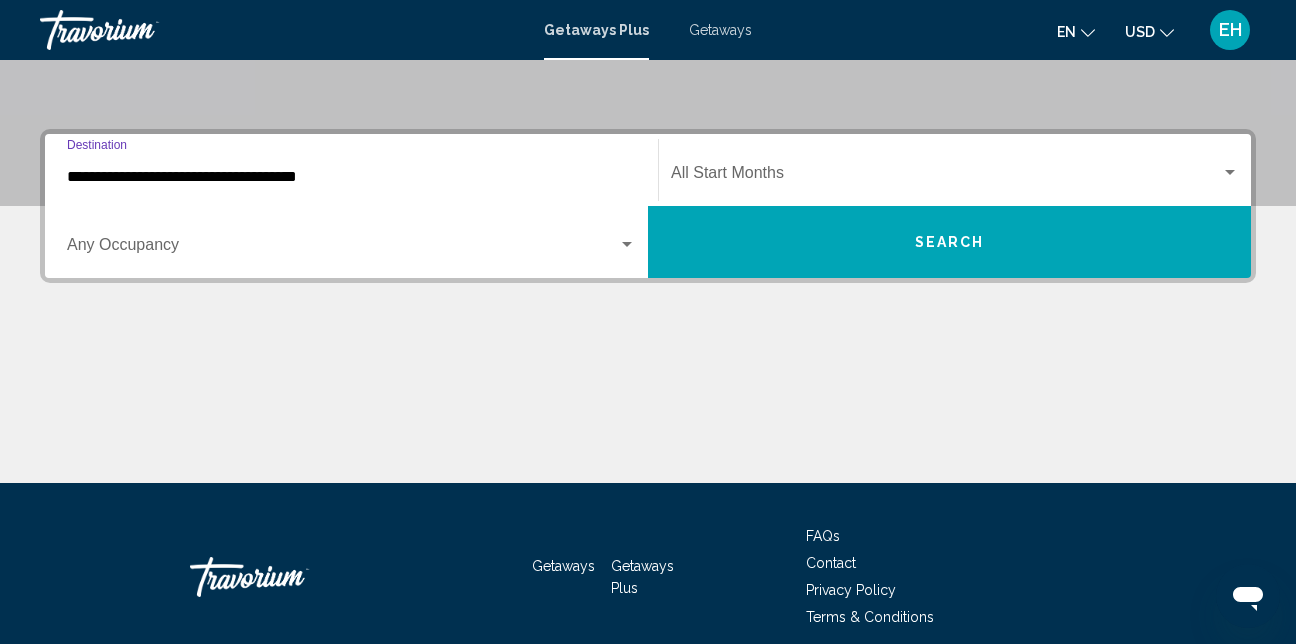 scroll, scrollTop: 358, scrollLeft: 0, axis: vertical 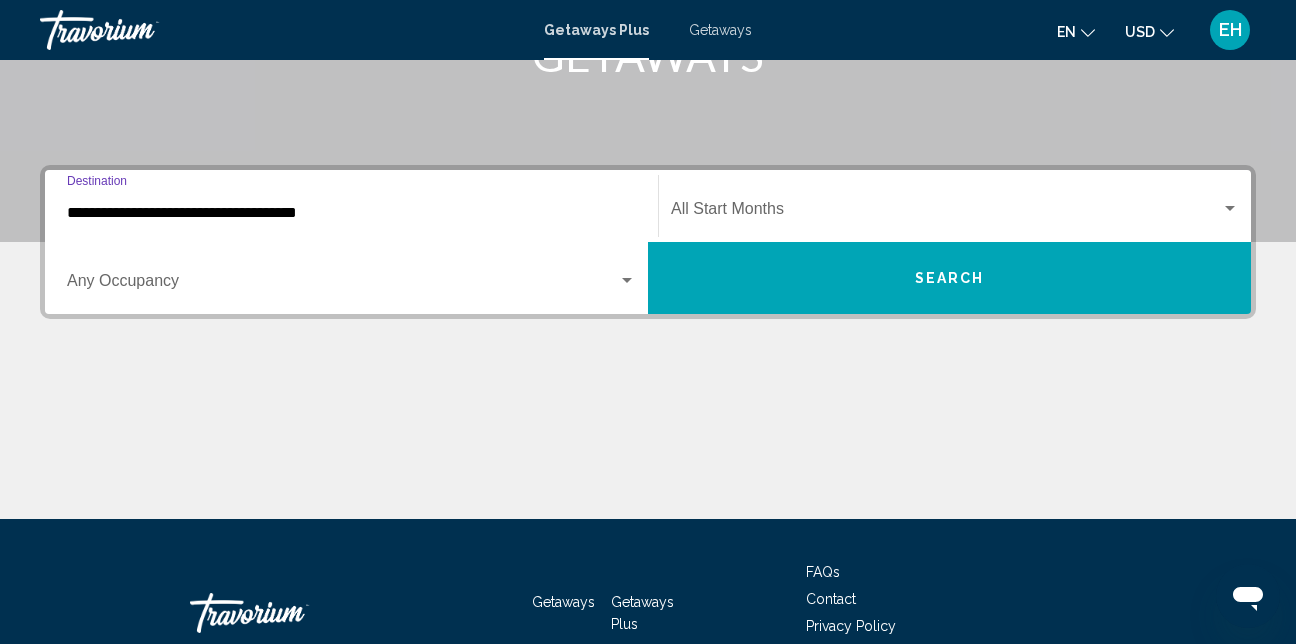click at bounding box center (1230, 209) 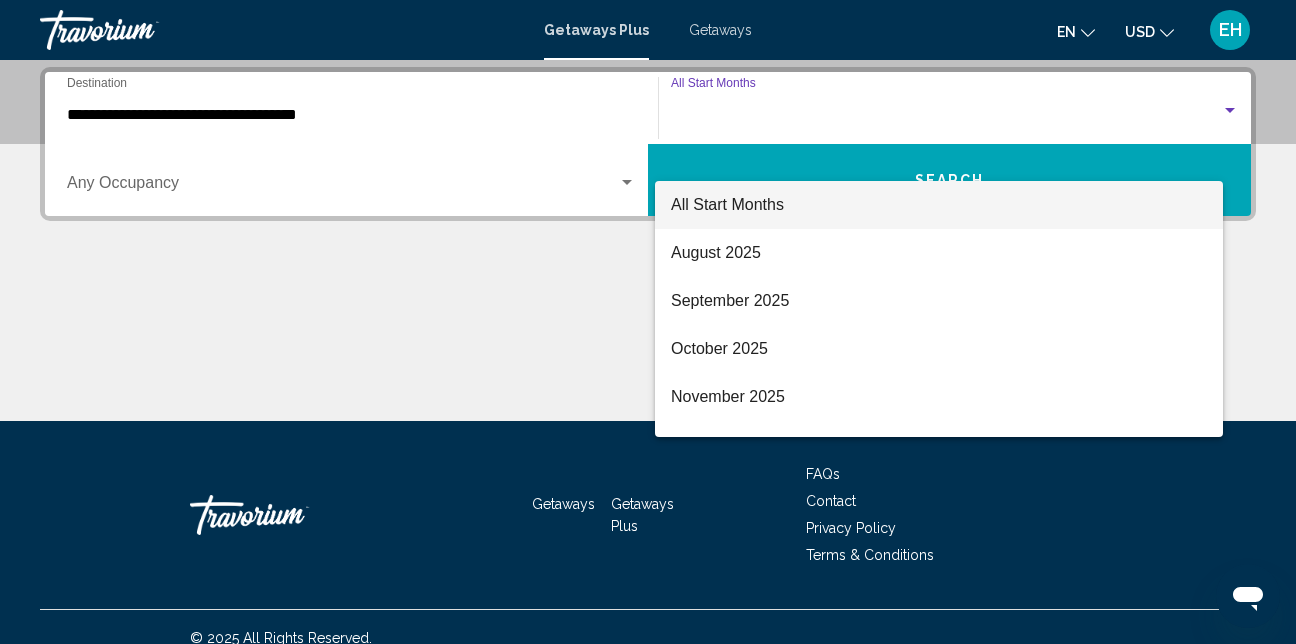 scroll, scrollTop: 458, scrollLeft: 0, axis: vertical 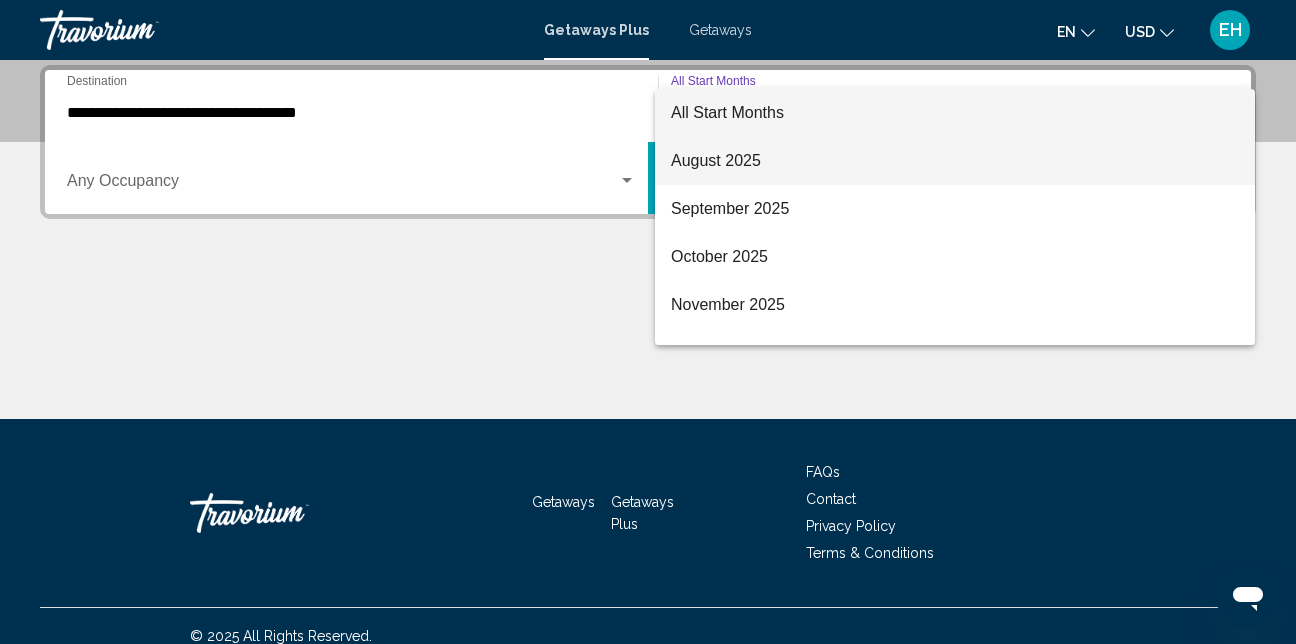 click on "August 2025" at bounding box center [955, 161] 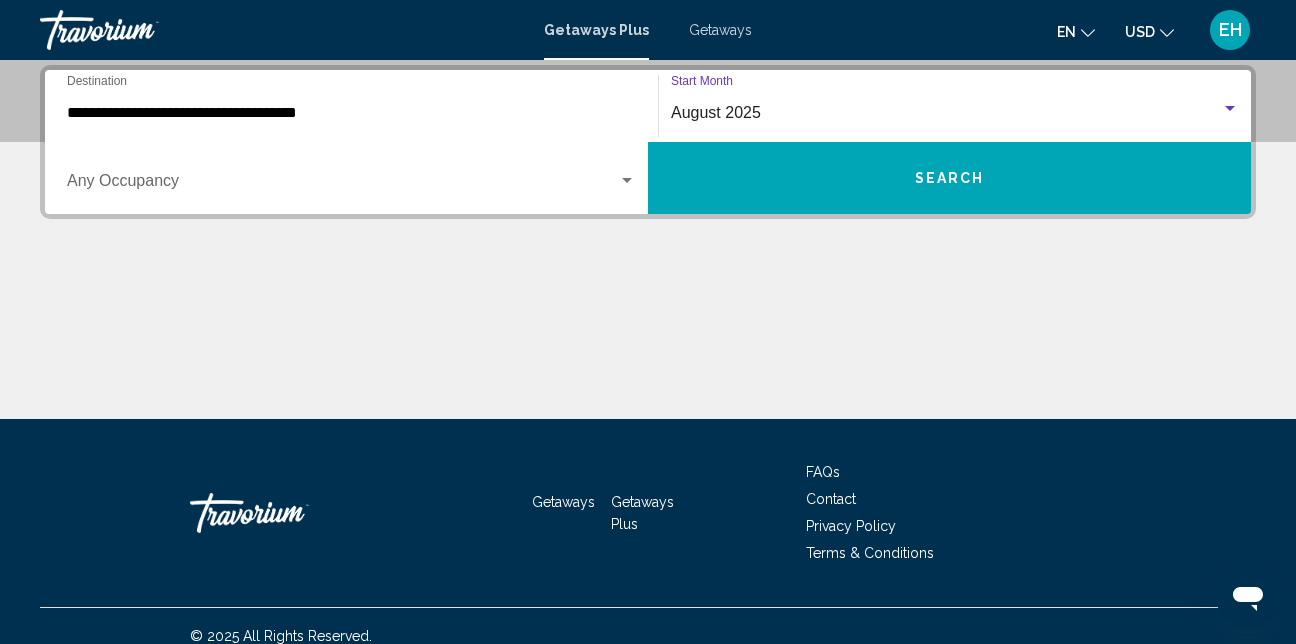 click on "Occupancy Any Occupancy" at bounding box center (351, 178) 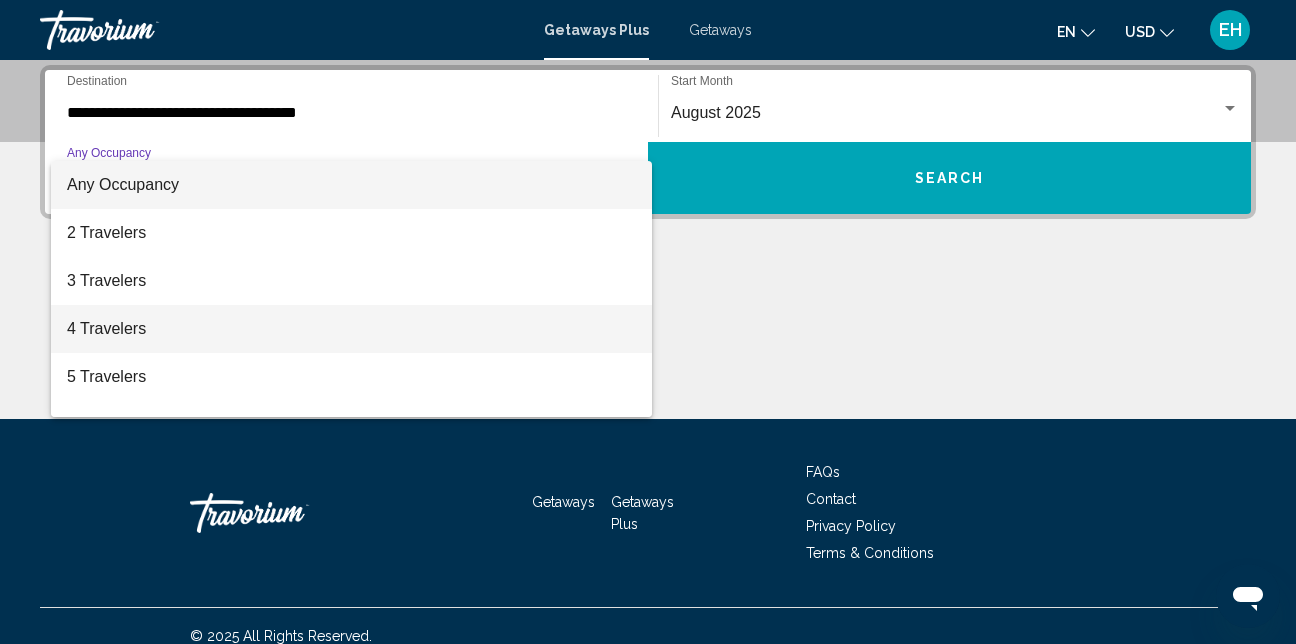 click on "4 Travelers" at bounding box center (351, 329) 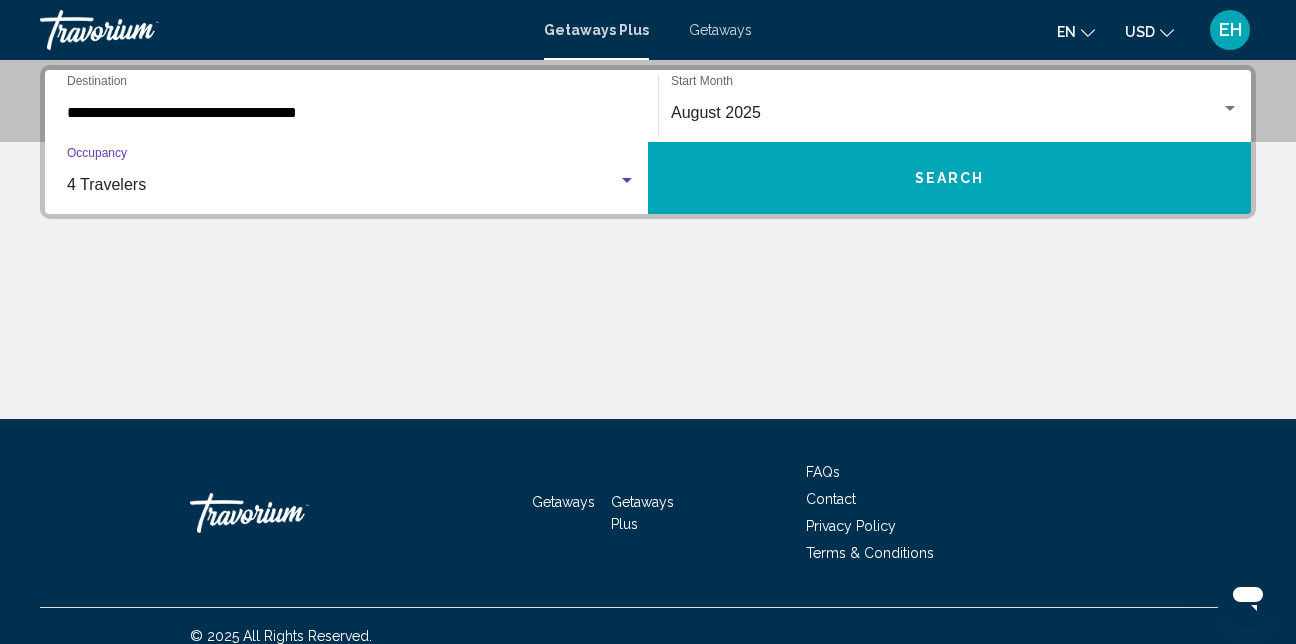 click on "**********" at bounding box center (351, 113) 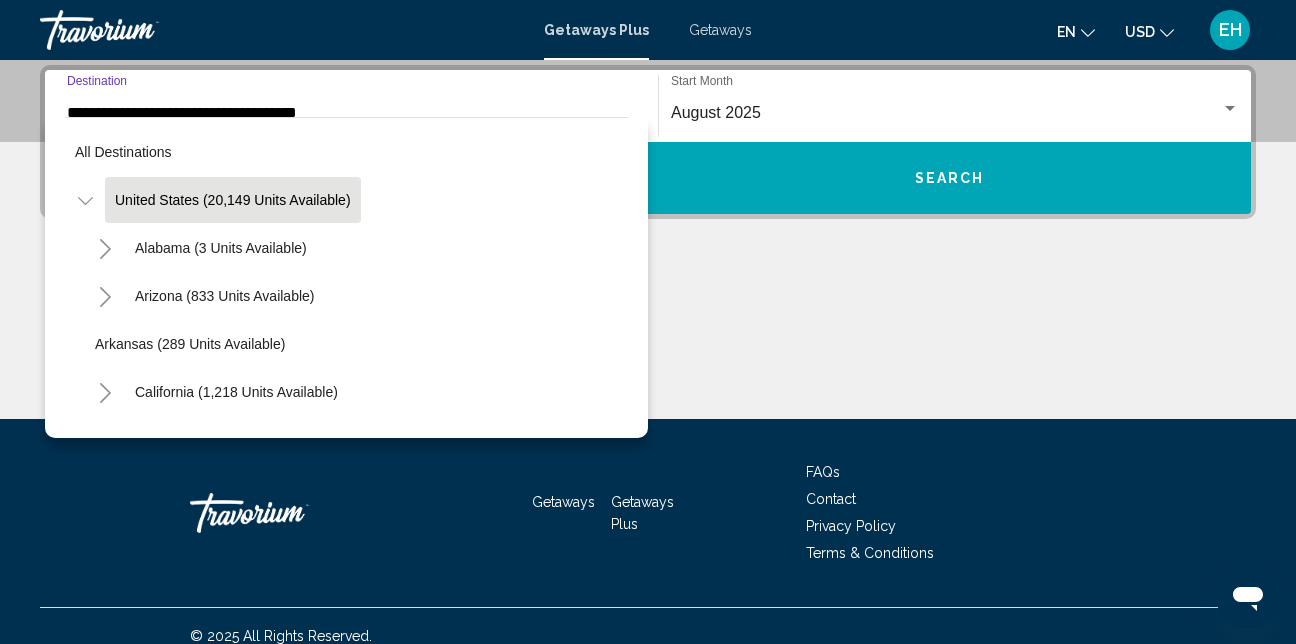 scroll, scrollTop: 336, scrollLeft: 0, axis: vertical 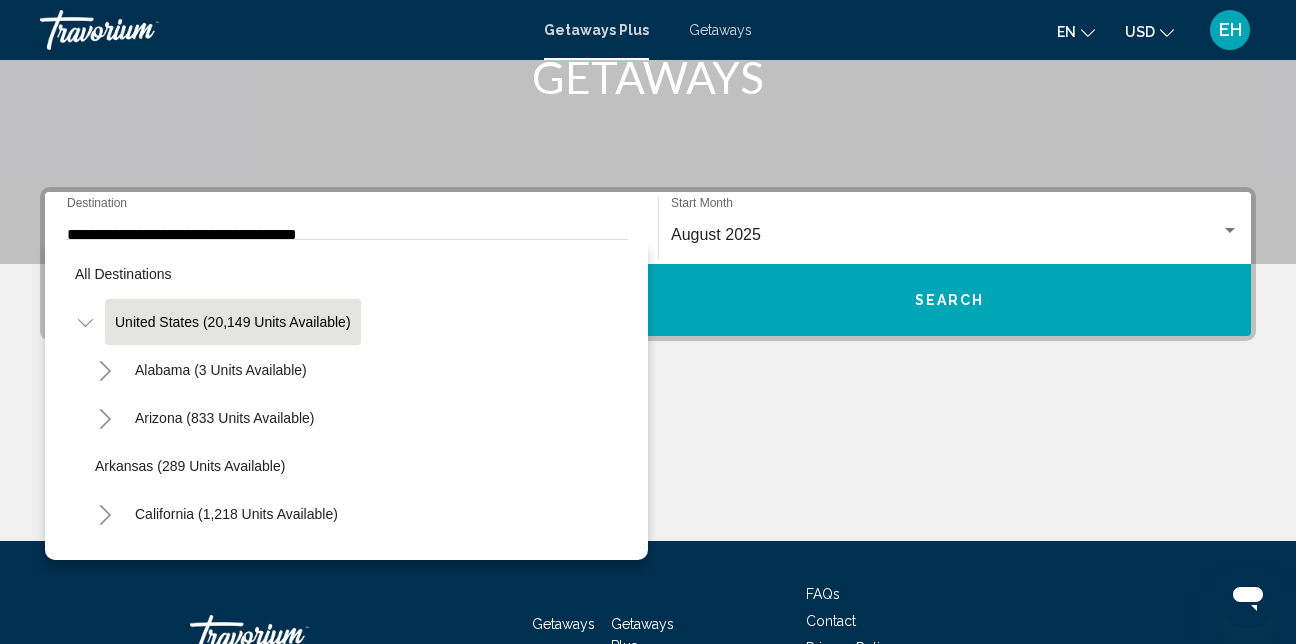 click on "Getaways" at bounding box center (720, 30) 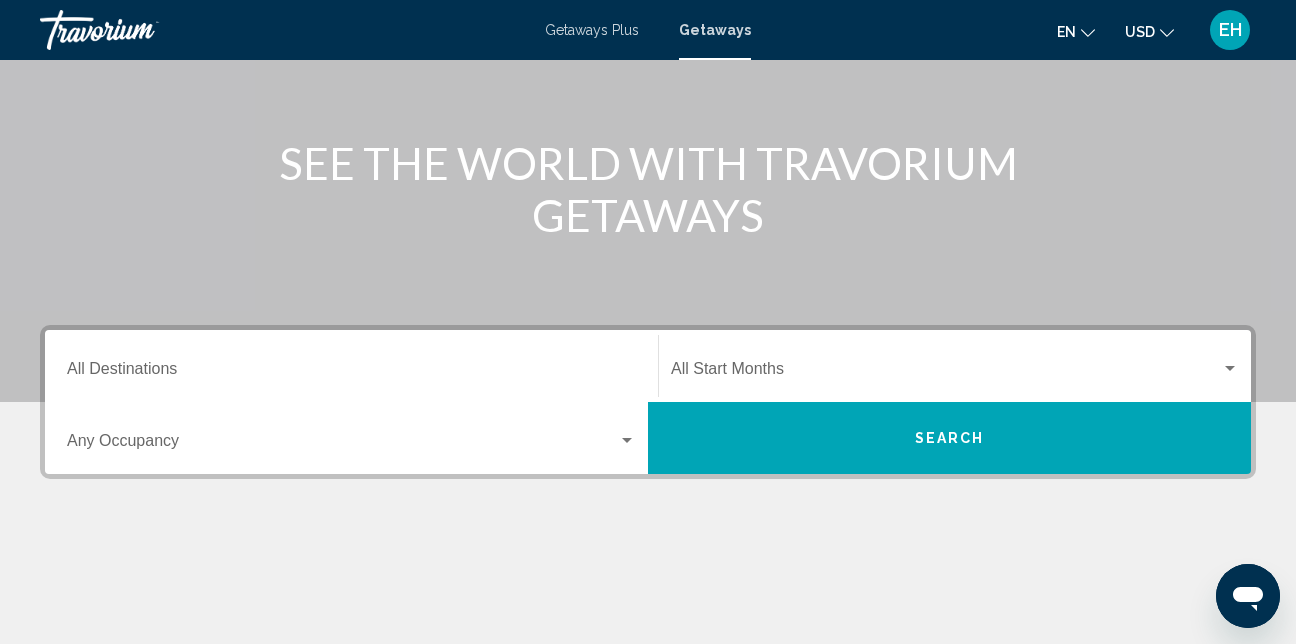 scroll, scrollTop: 200, scrollLeft: 0, axis: vertical 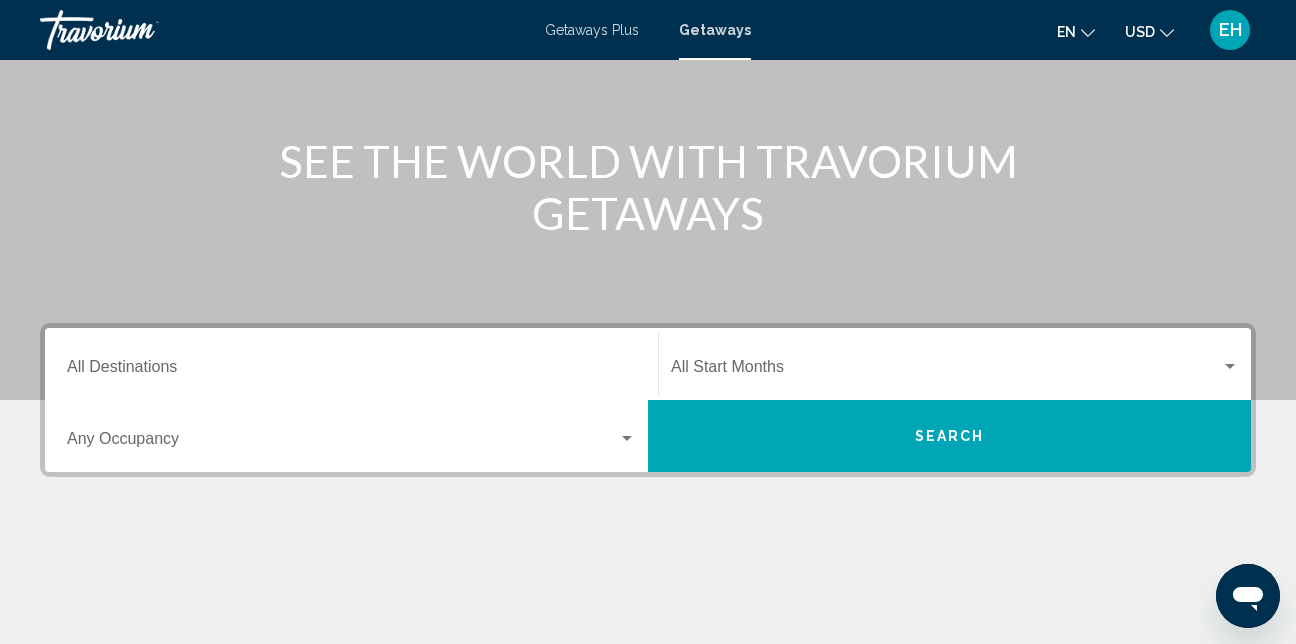 click on "Destination All Destinations" at bounding box center [351, 371] 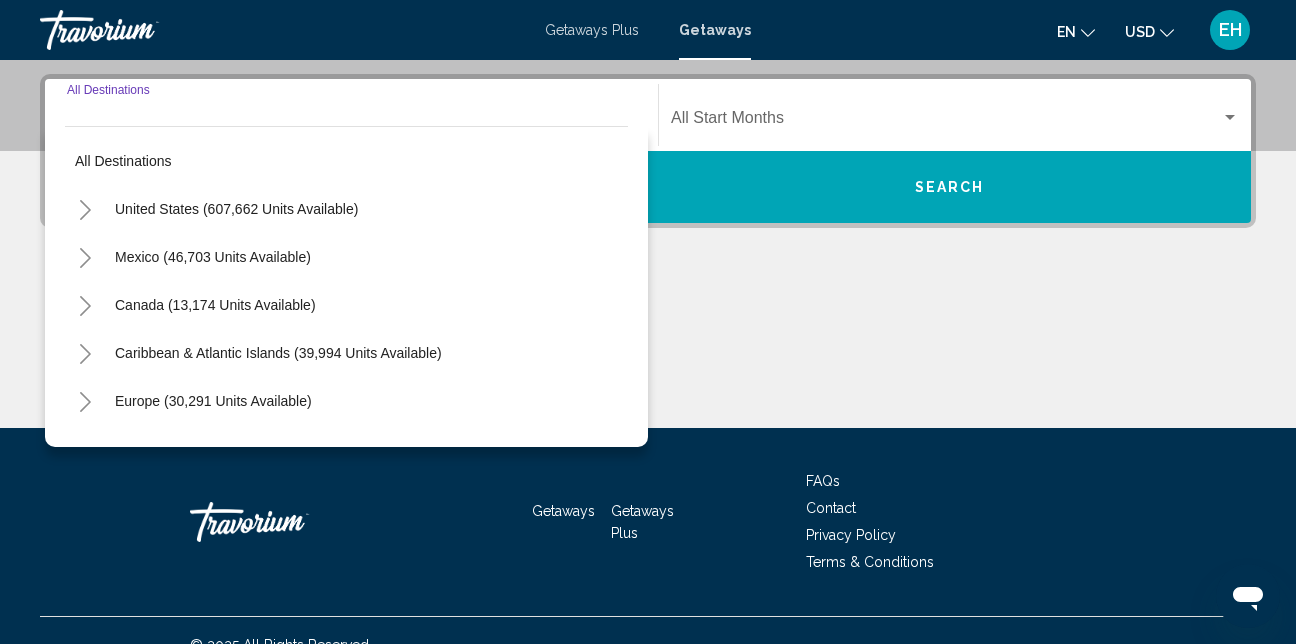 scroll, scrollTop: 458, scrollLeft: 0, axis: vertical 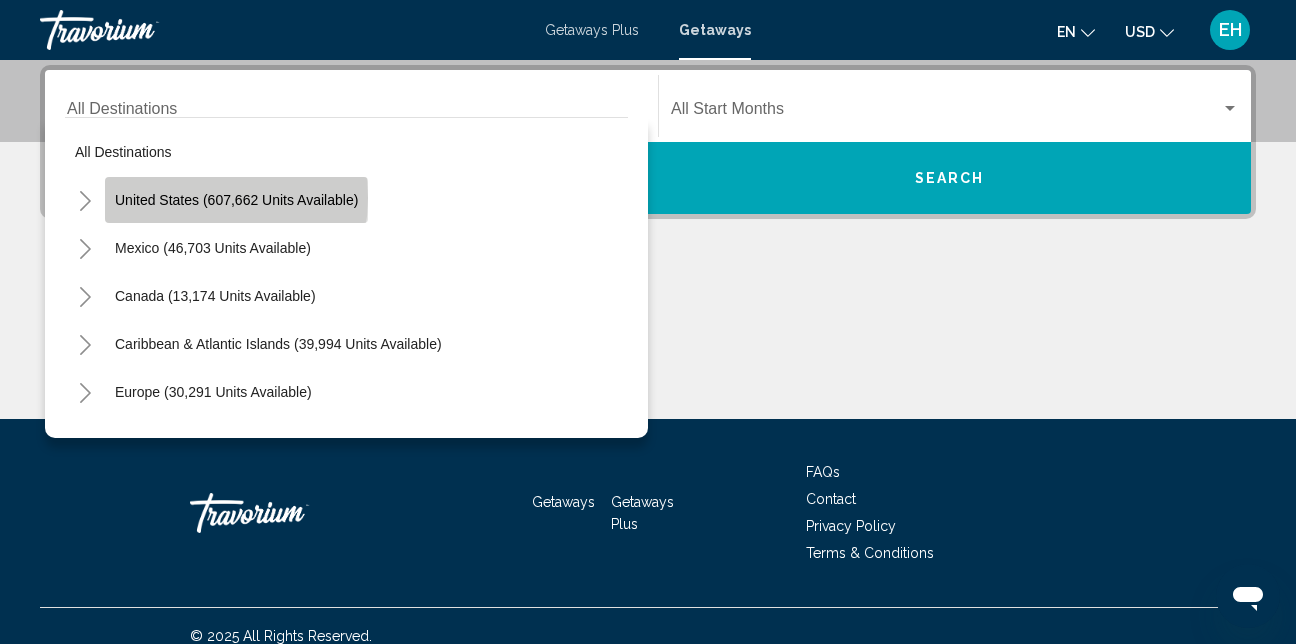 click on "United States (607,662 units available)" 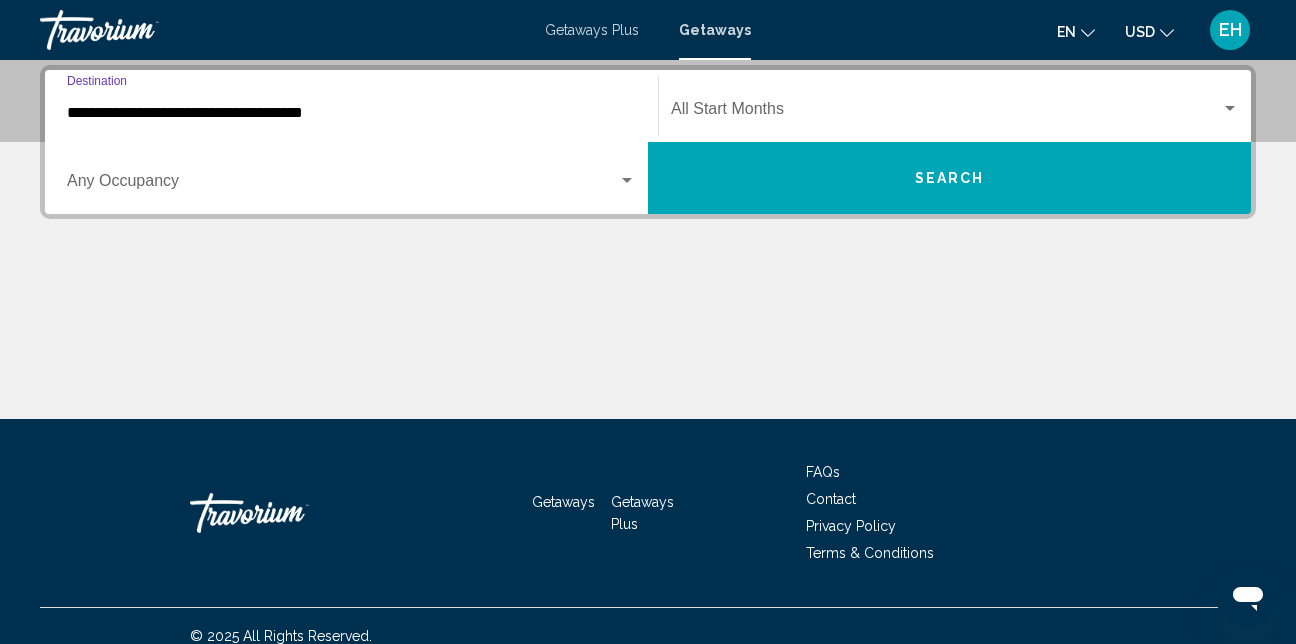 click at bounding box center [627, 181] 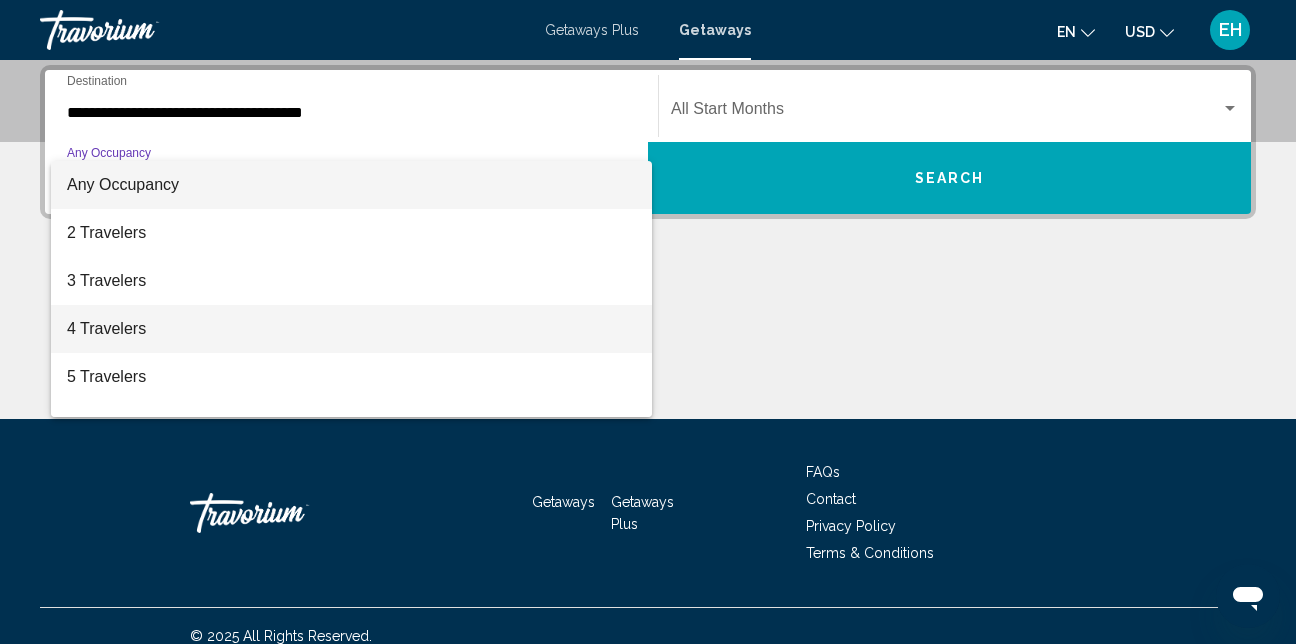 click on "4 Travelers" at bounding box center [351, 329] 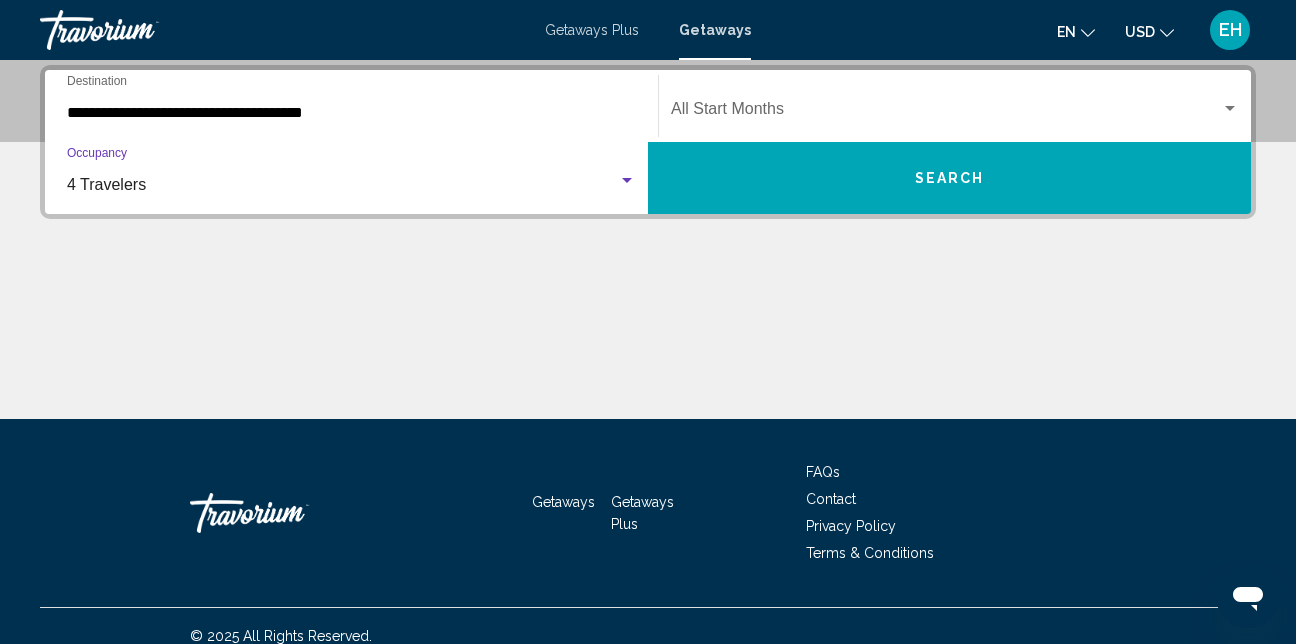 click at bounding box center (1230, 109) 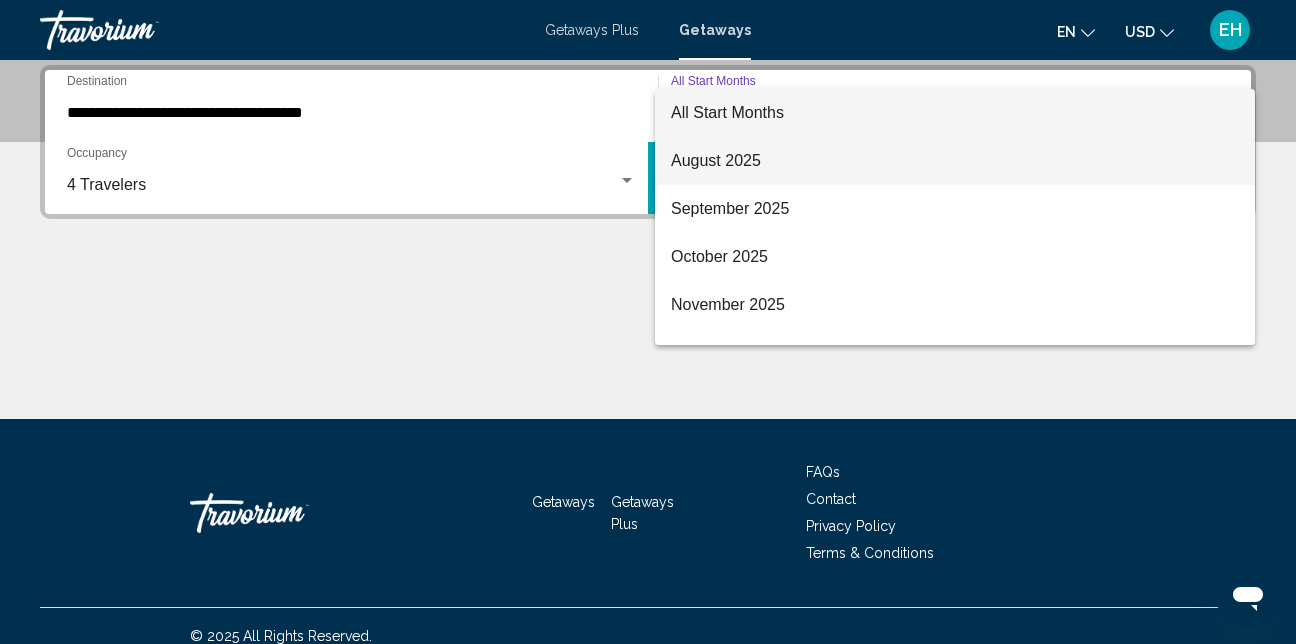 drag, startPoint x: 819, startPoint y: 168, endPoint x: 825, endPoint y: 154, distance: 15.231546 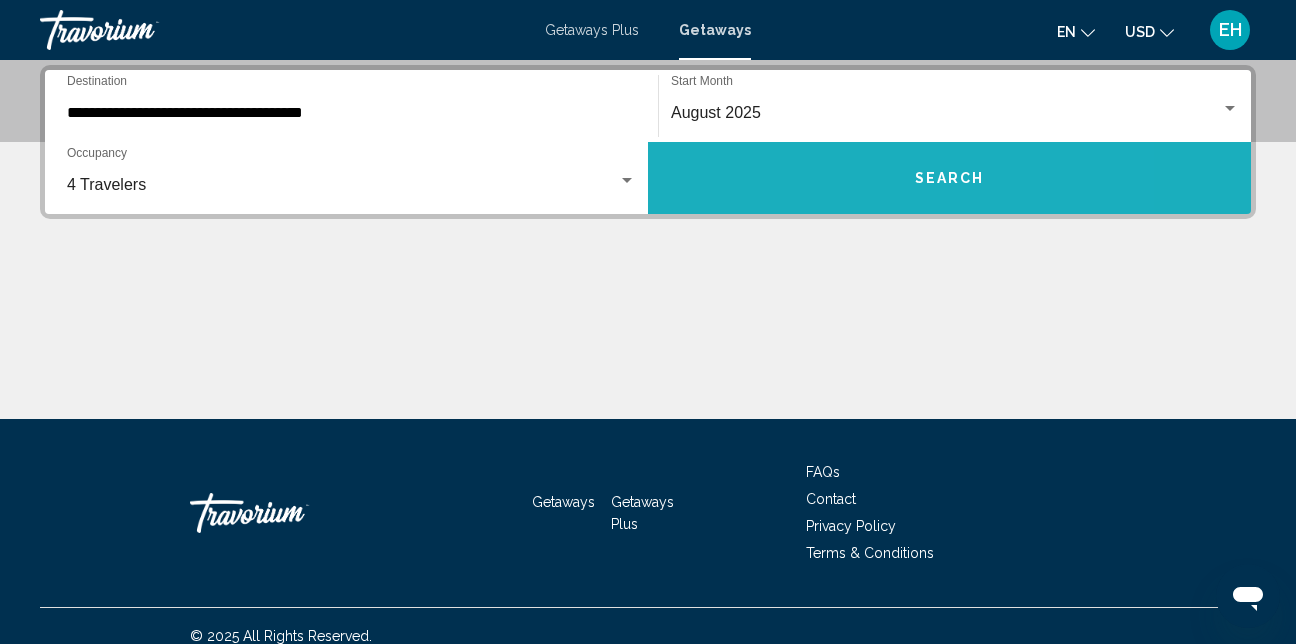 click on "Search" at bounding box center [949, 178] 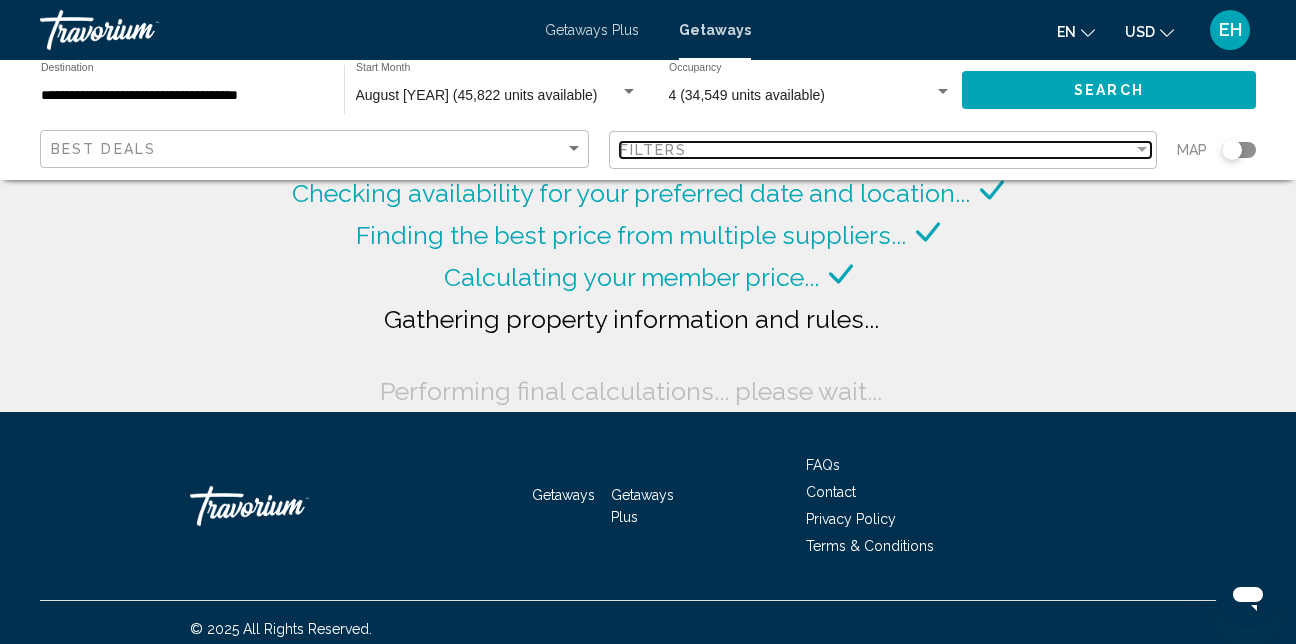 click at bounding box center (1142, 150) 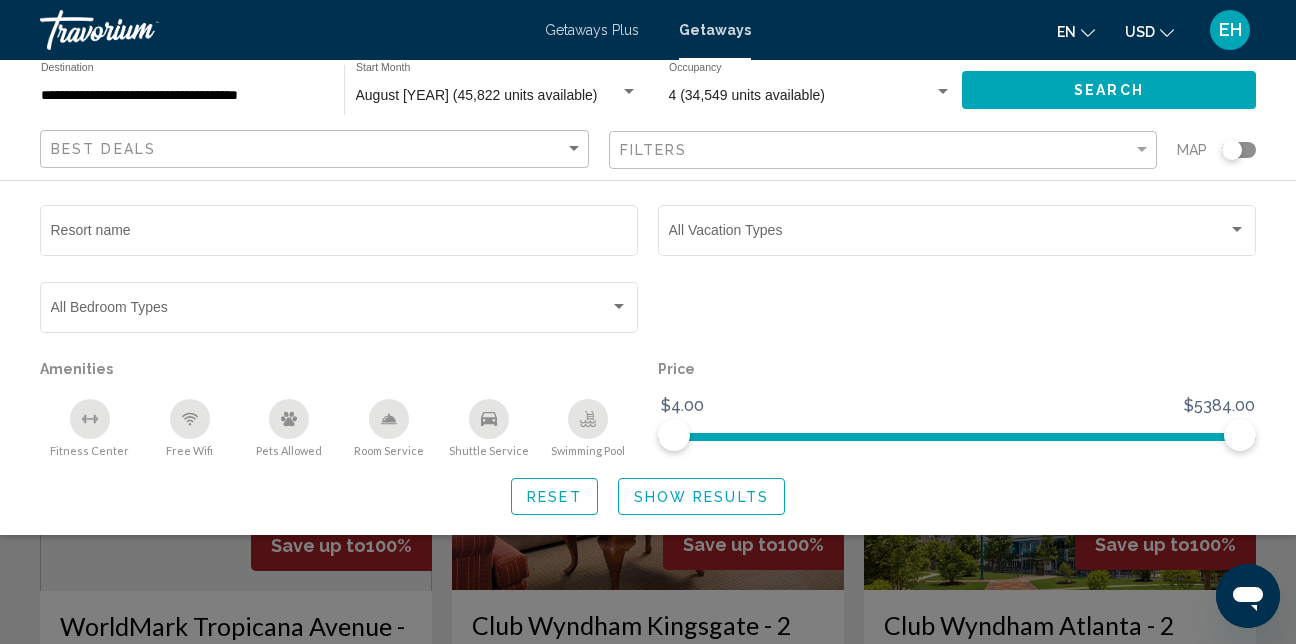 click on "4 (34,549 units available) Occupancy Any Occupancy" 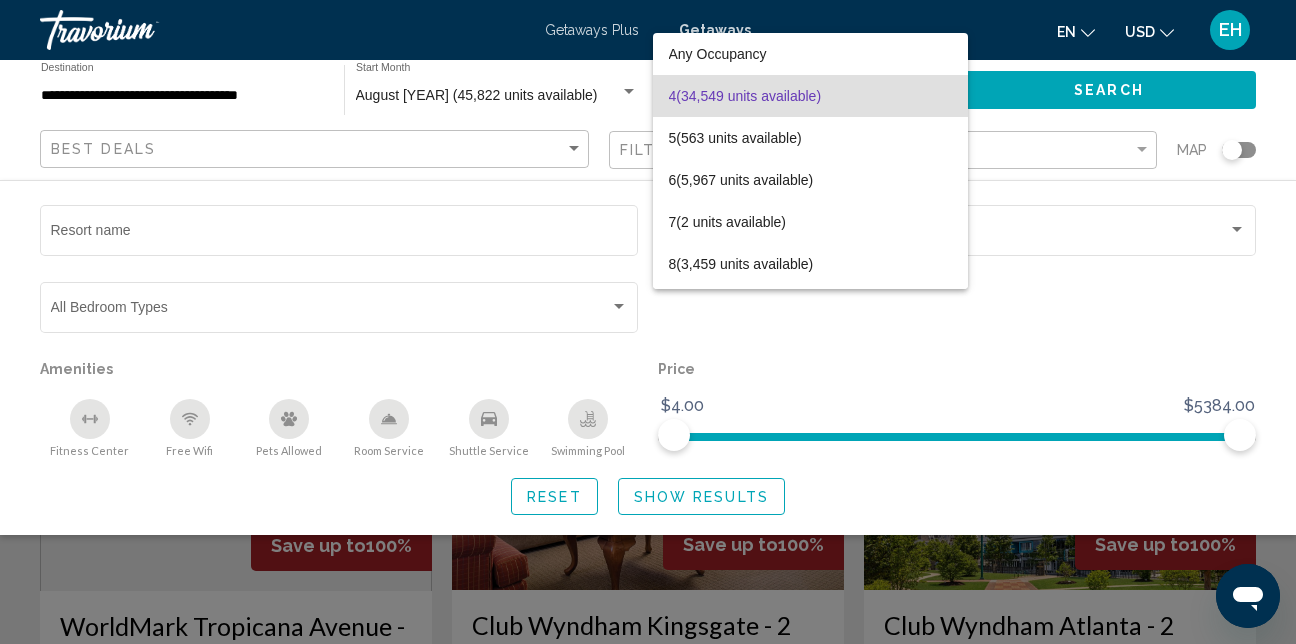 click at bounding box center (648, 322) 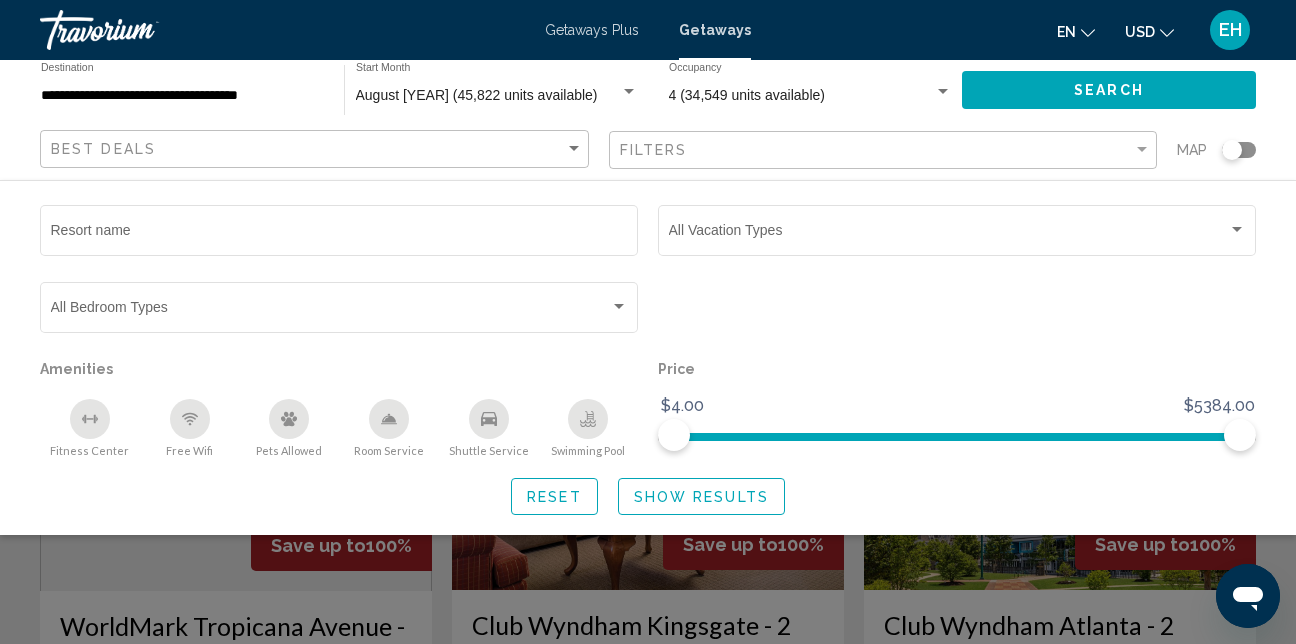 click on "Show Results" 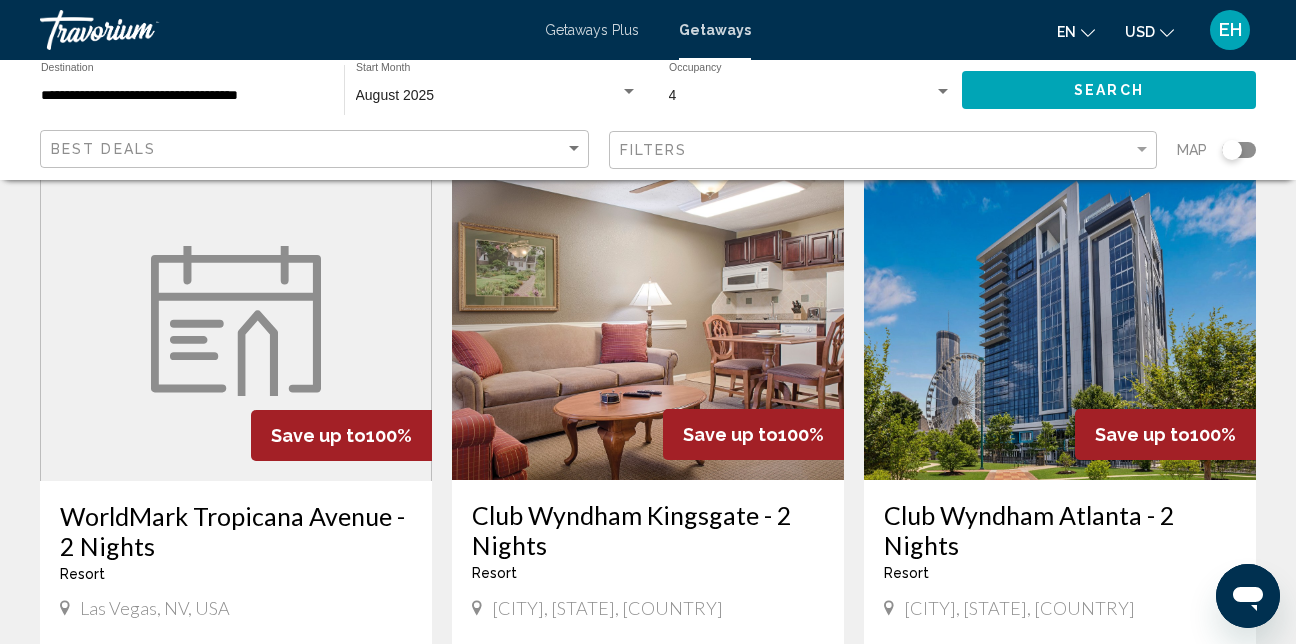 scroll, scrollTop: 0, scrollLeft: 0, axis: both 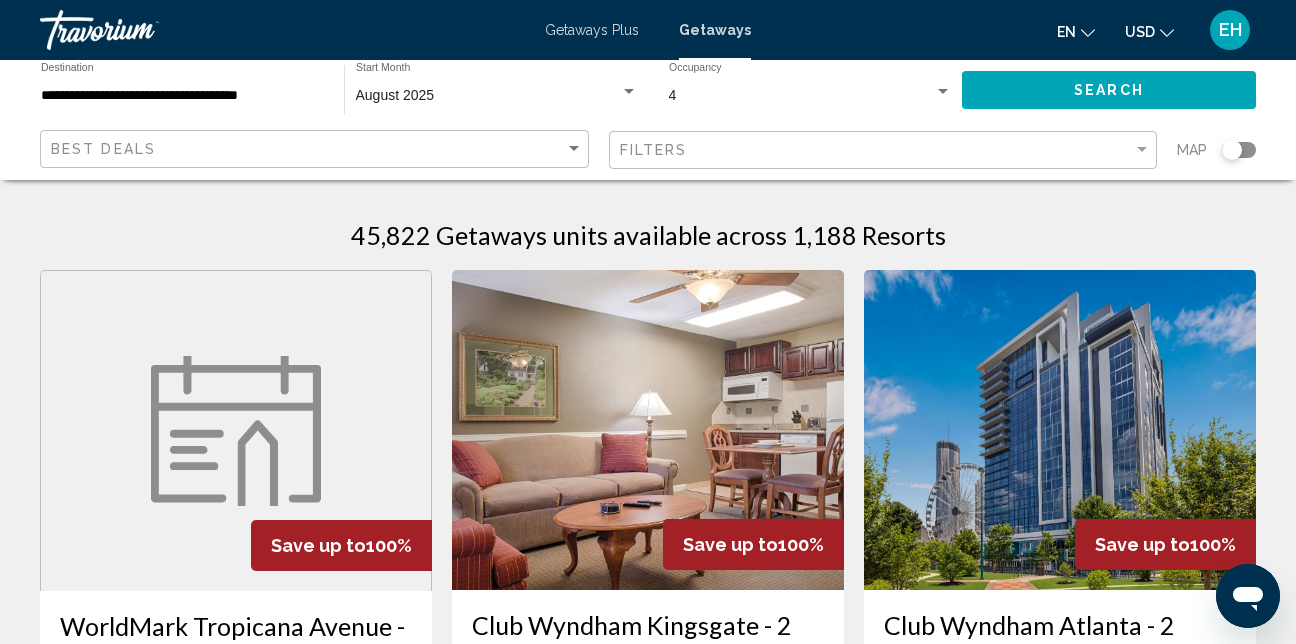 click on "Filters" 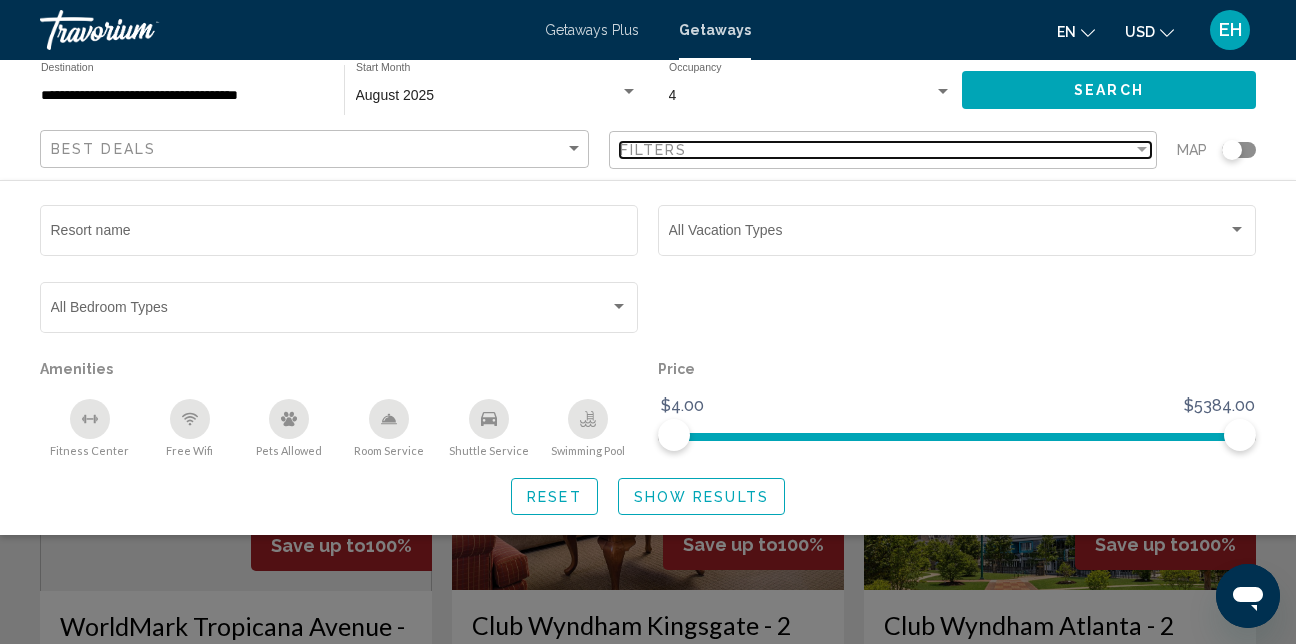click at bounding box center (1142, 150) 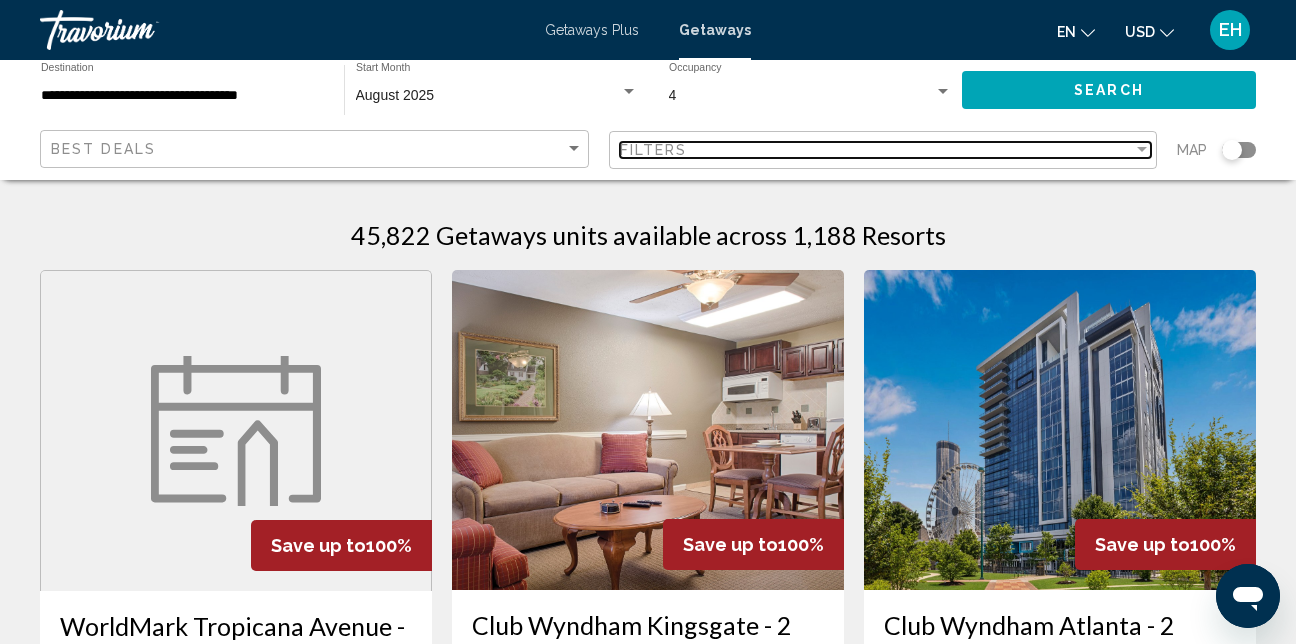 click at bounding box center [1142, 150] 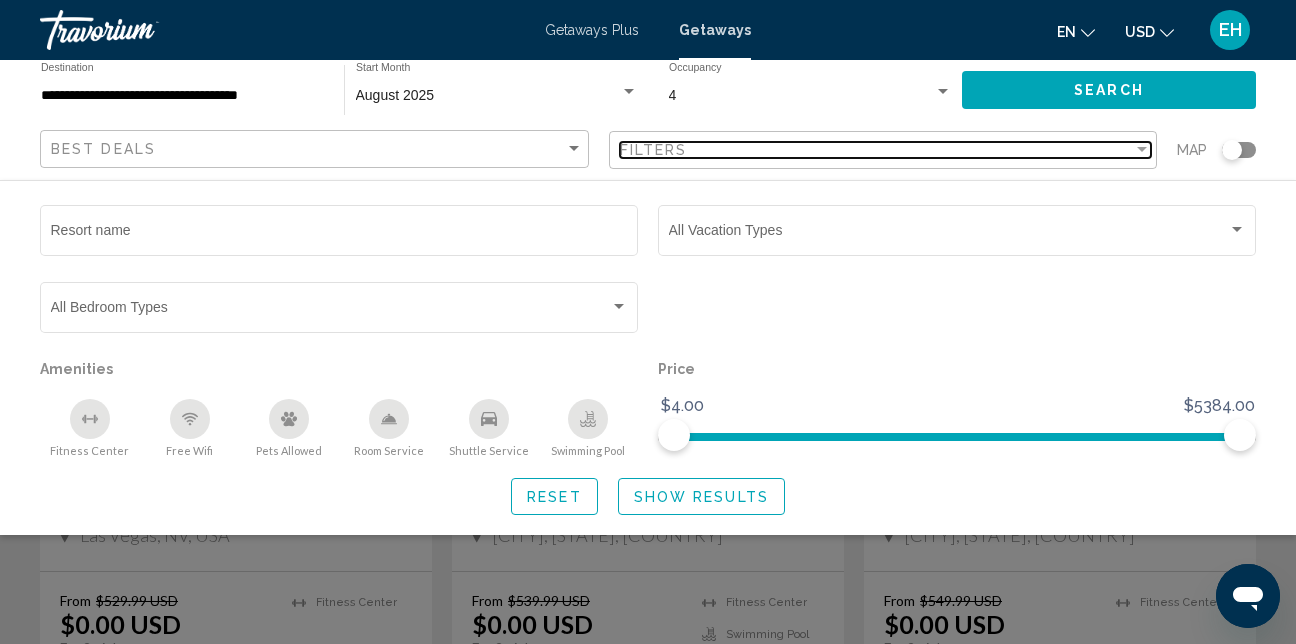 scroll, scrollTop: 200, scrollLeft: 0, axis: vertical 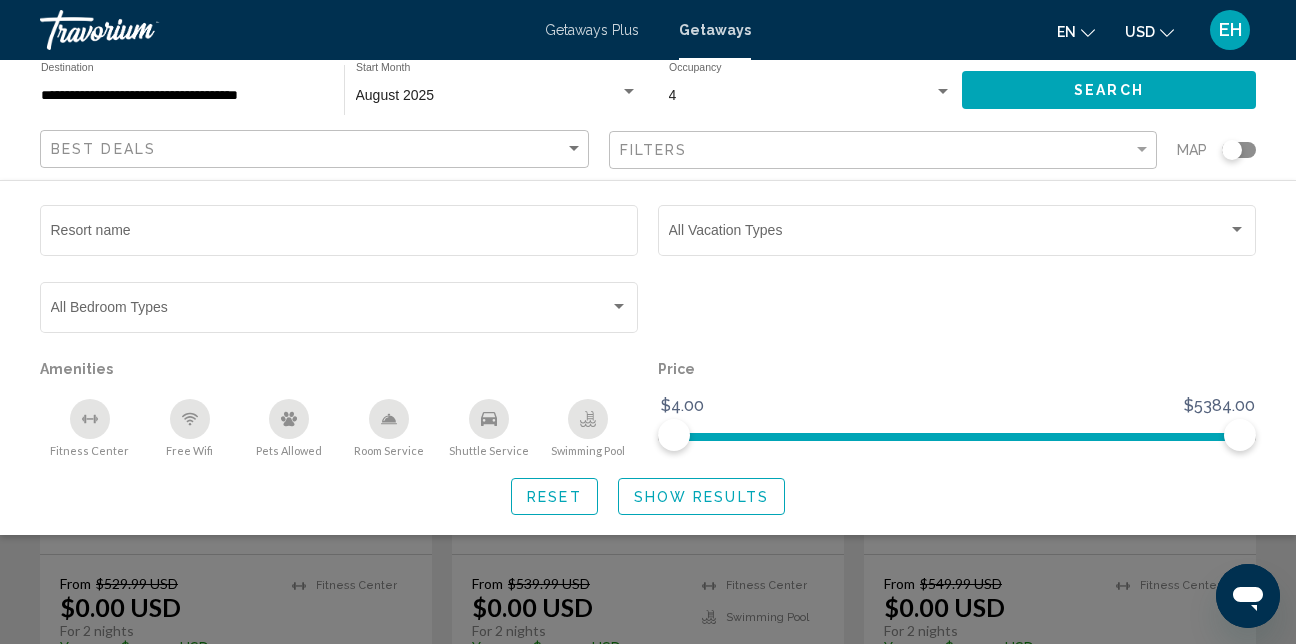 click 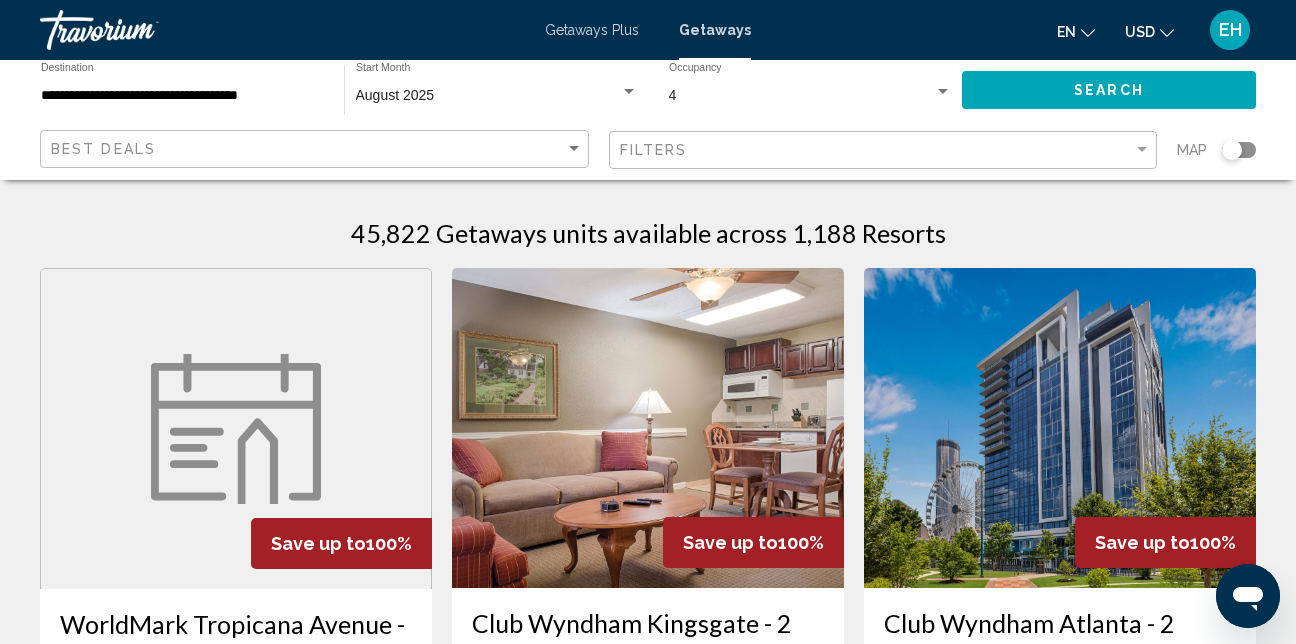 scroll, scrollTop: 0, scrollLeft: 0, axis: both 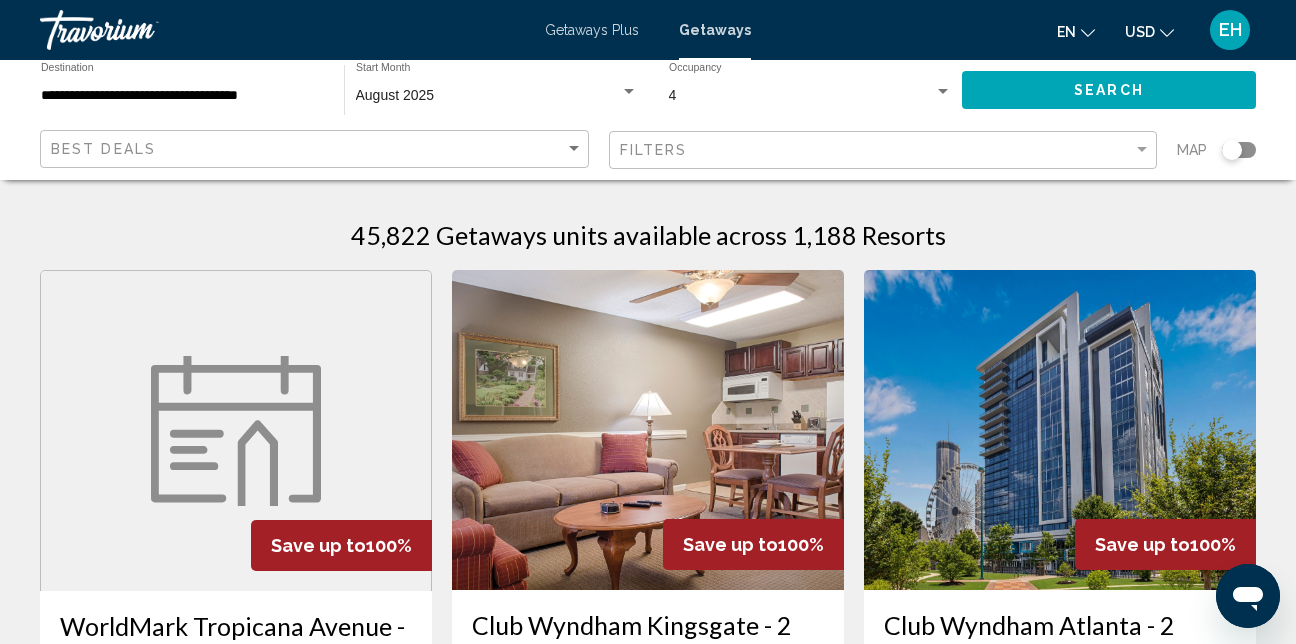 click on "Getaways Plus" at bounding box center [592, 30] 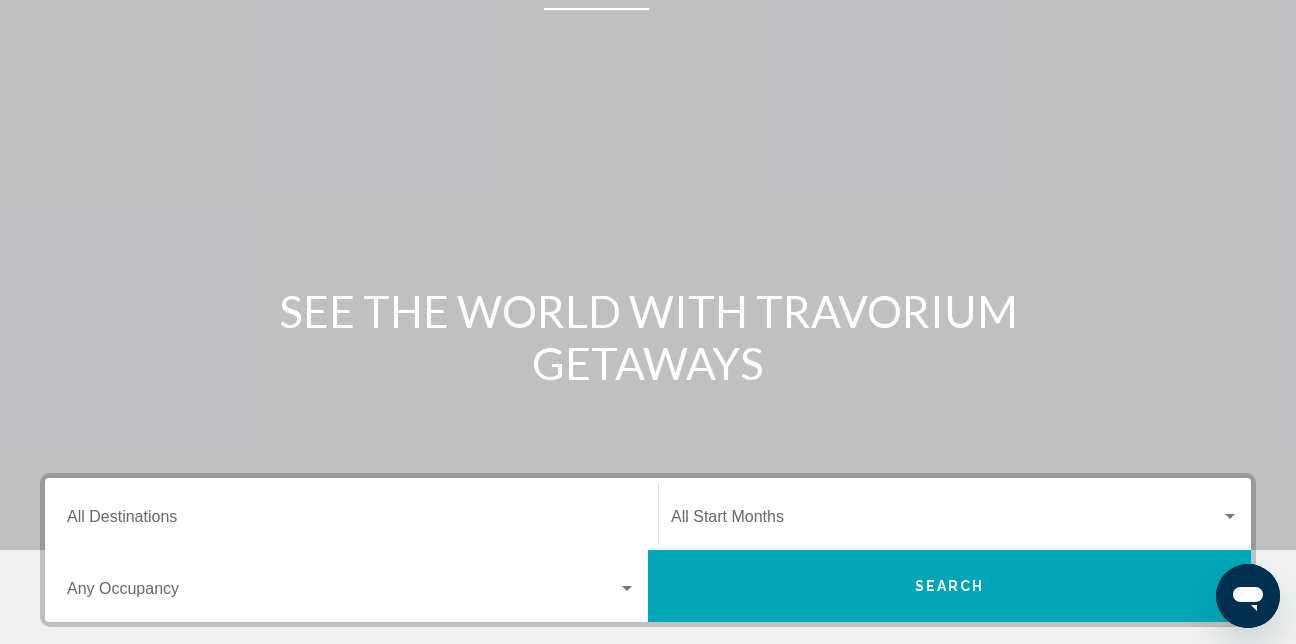 scroll, scrollTop: 100, scrollLeft: 0, axis: vertical 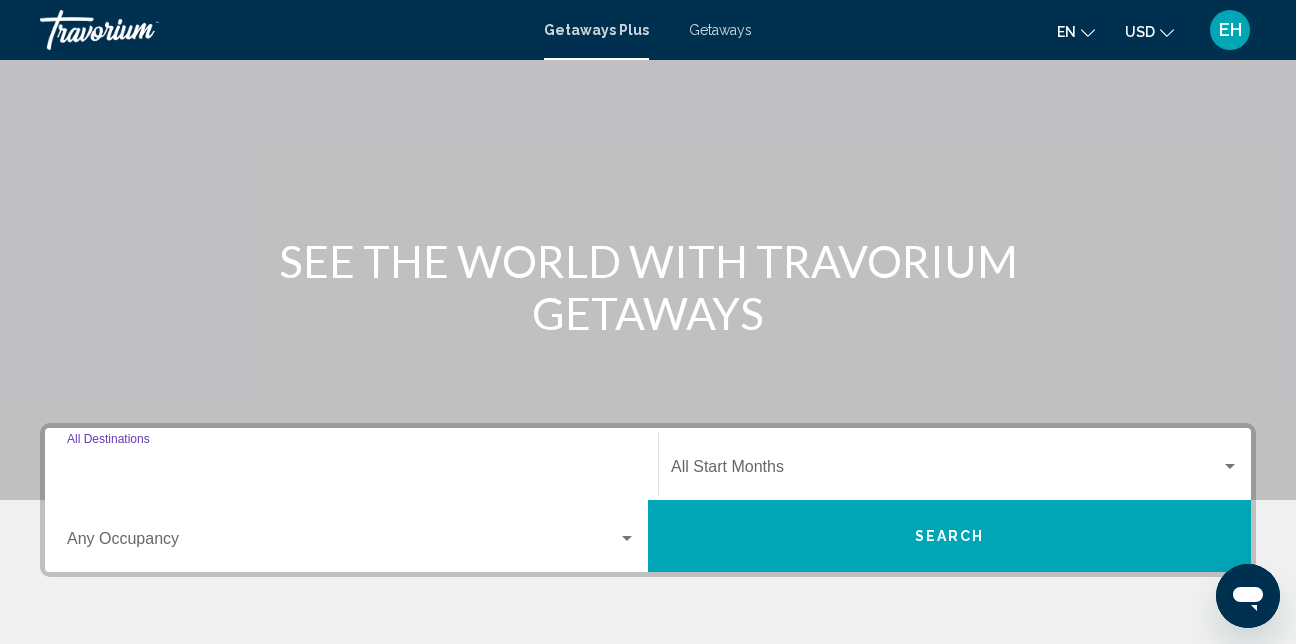 click on "Destination All Destinations" at bounding box center (351, 471) 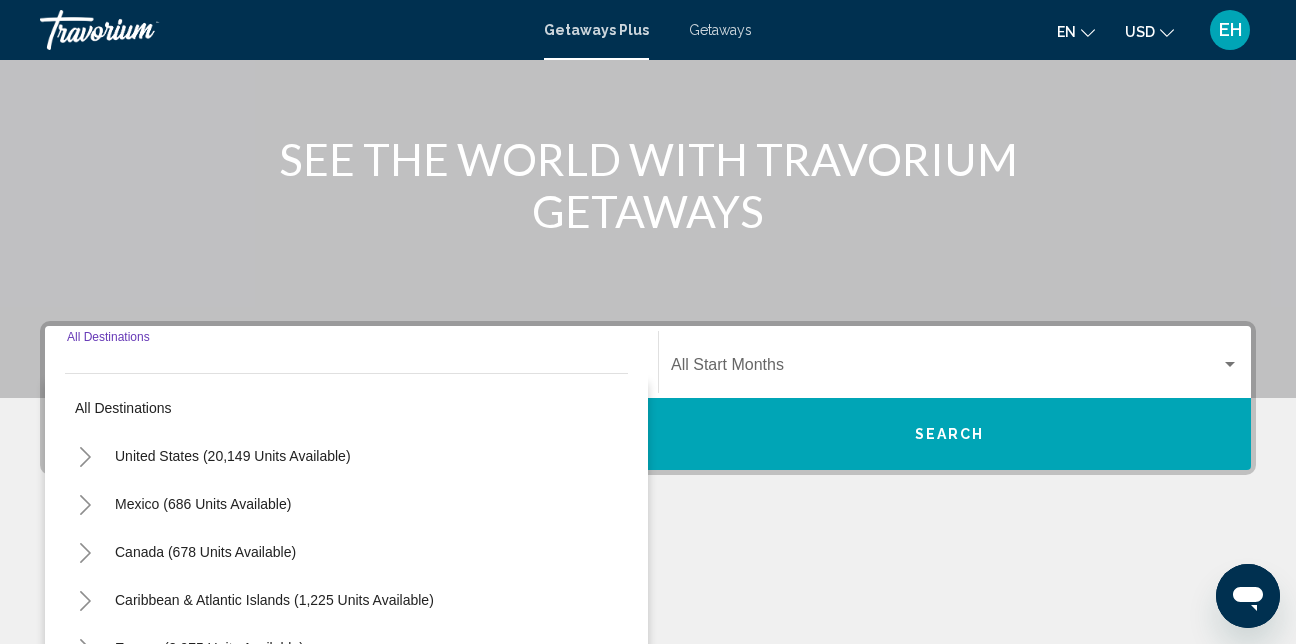 scroll, scrollTop: 458, scrollLeft: 0, axis: vertical 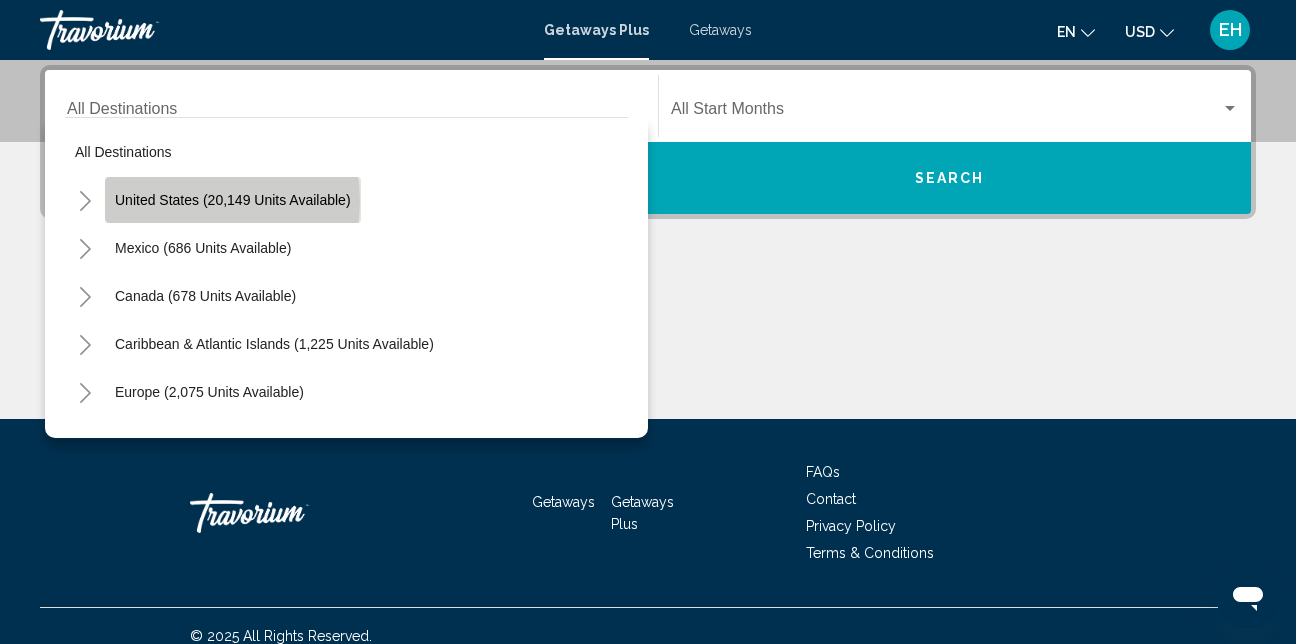 click on "United States (20,149 units available)" 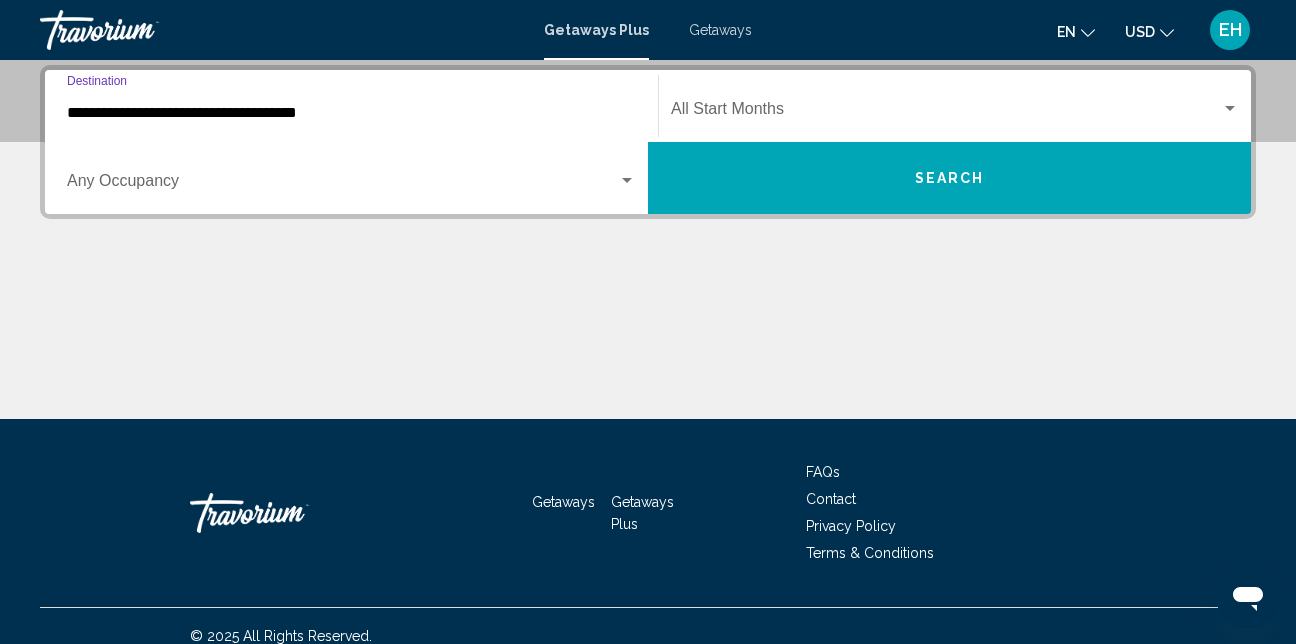 click on "Occupancy Any Occupancy" at bounding box center (351, 178) 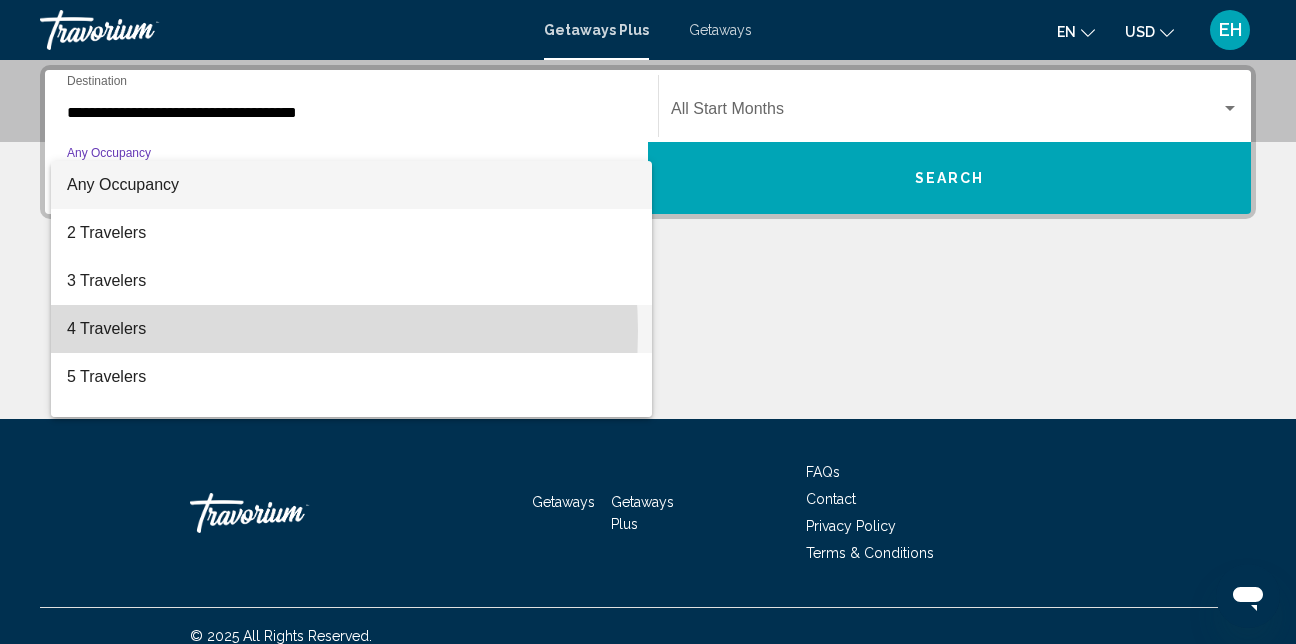 click on "4 Travelers" at bounding box center [351, 329] 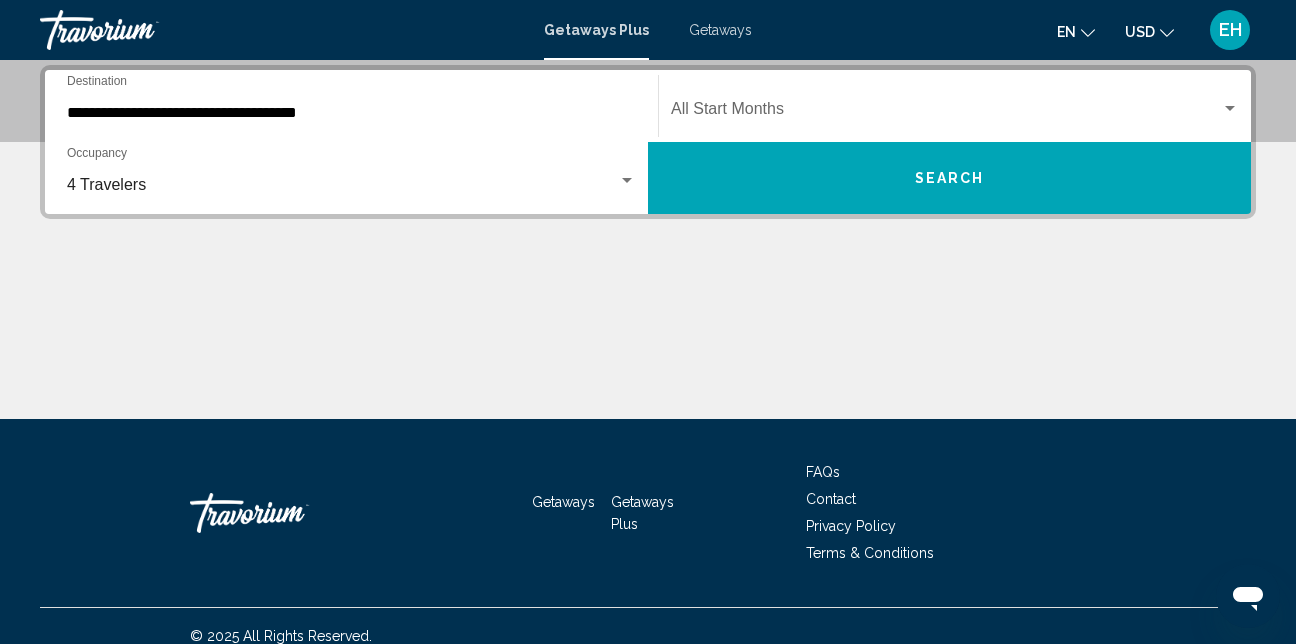 click on "Start Month All Start Months" 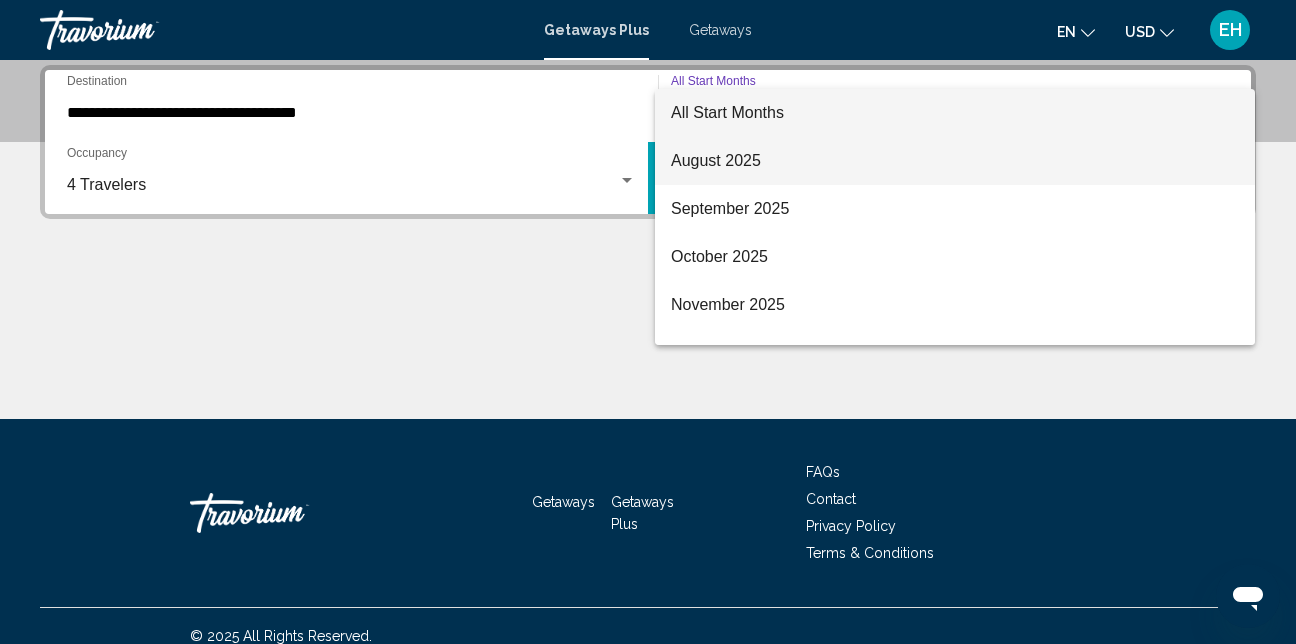 click on "August 2025" at bounding box center [955, 161] 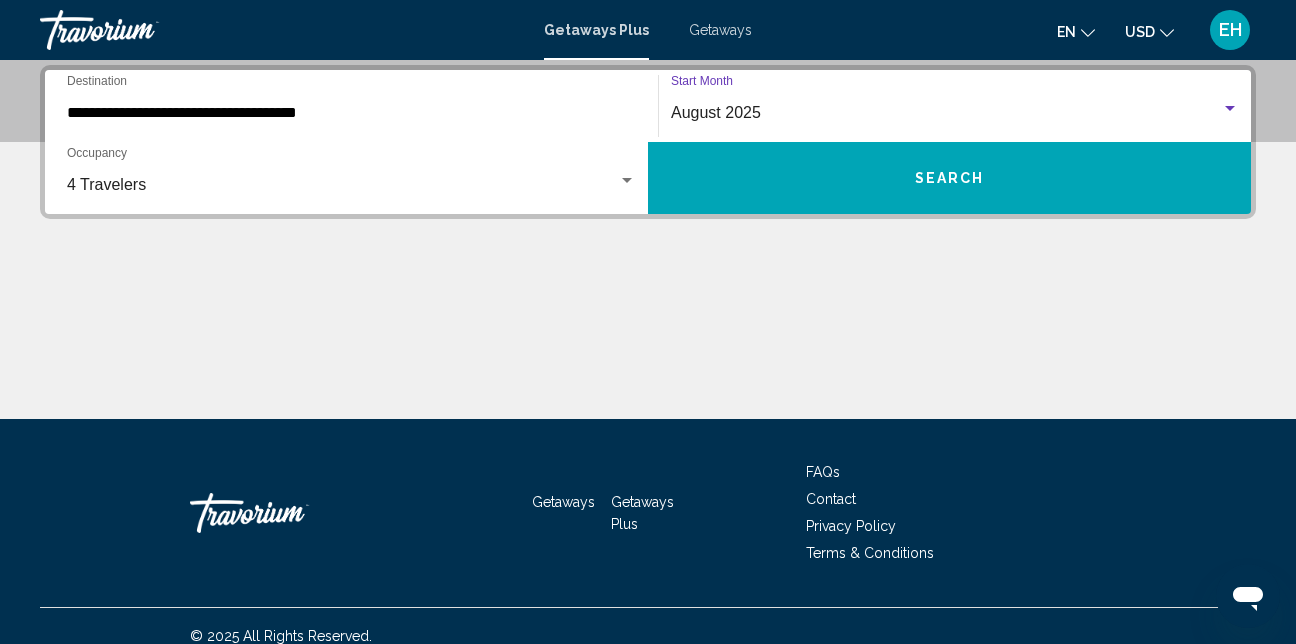 click on "Search" at bounding box center [949, 178] 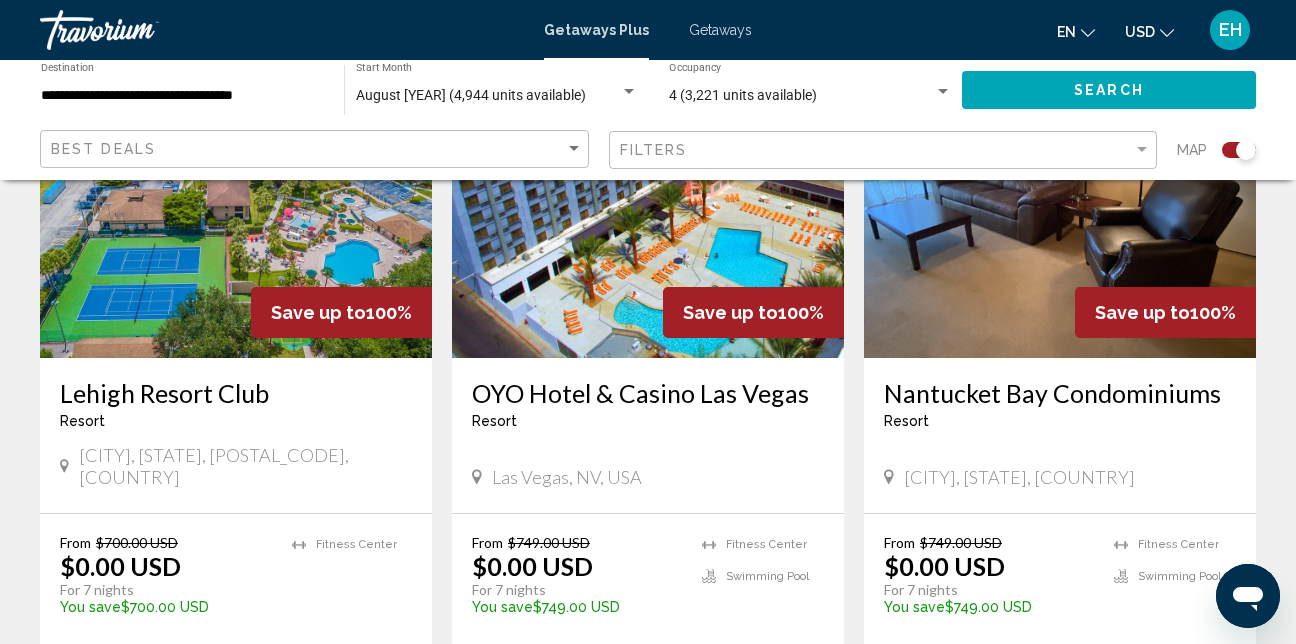 scroll, scrollTop: 900, scrollLeft: 0, axis: vertical 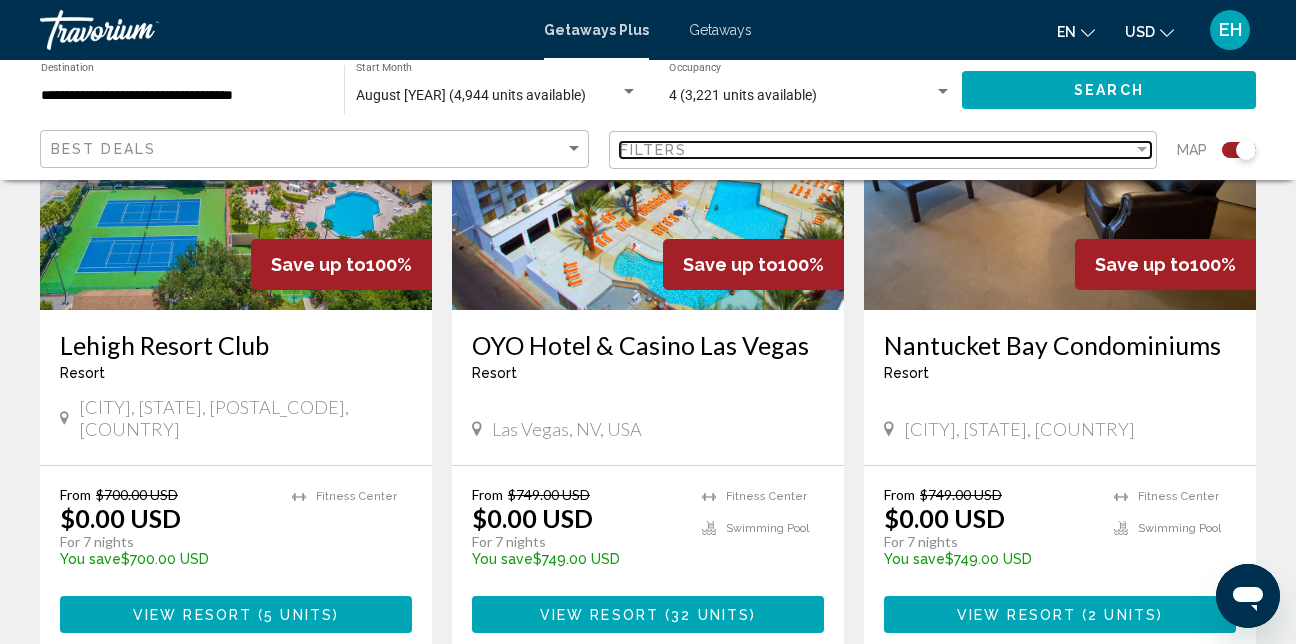 click at bounding box center (1142, 150) 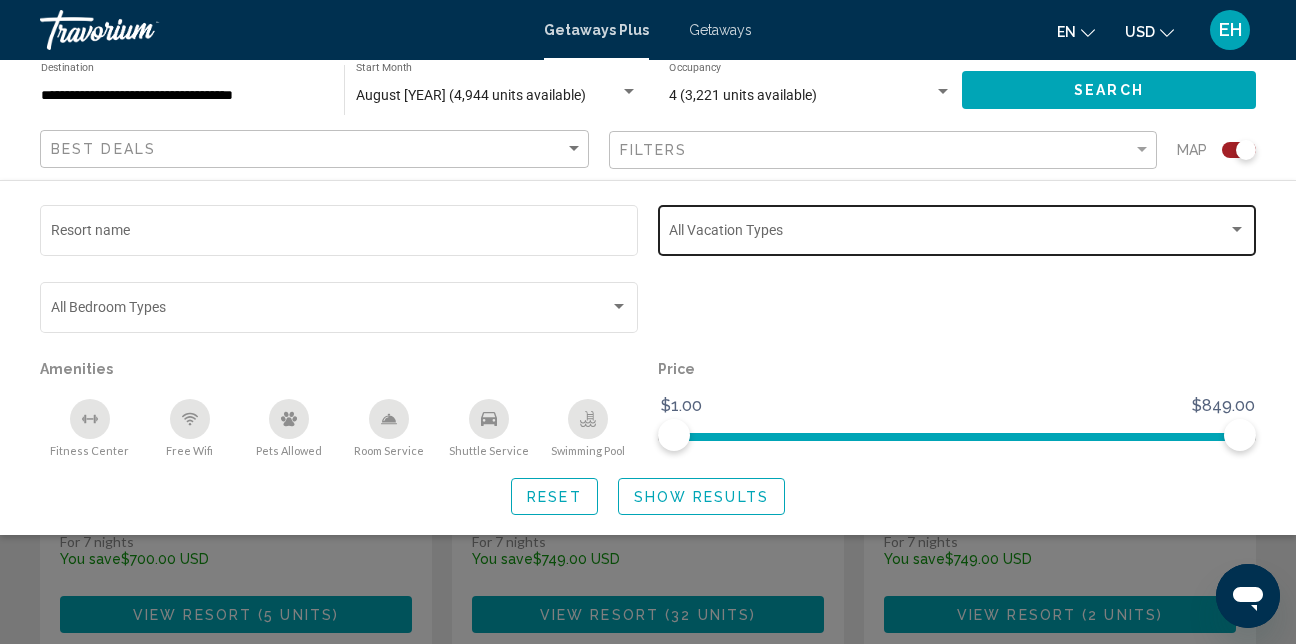 click at bounding box center [1237, 230] 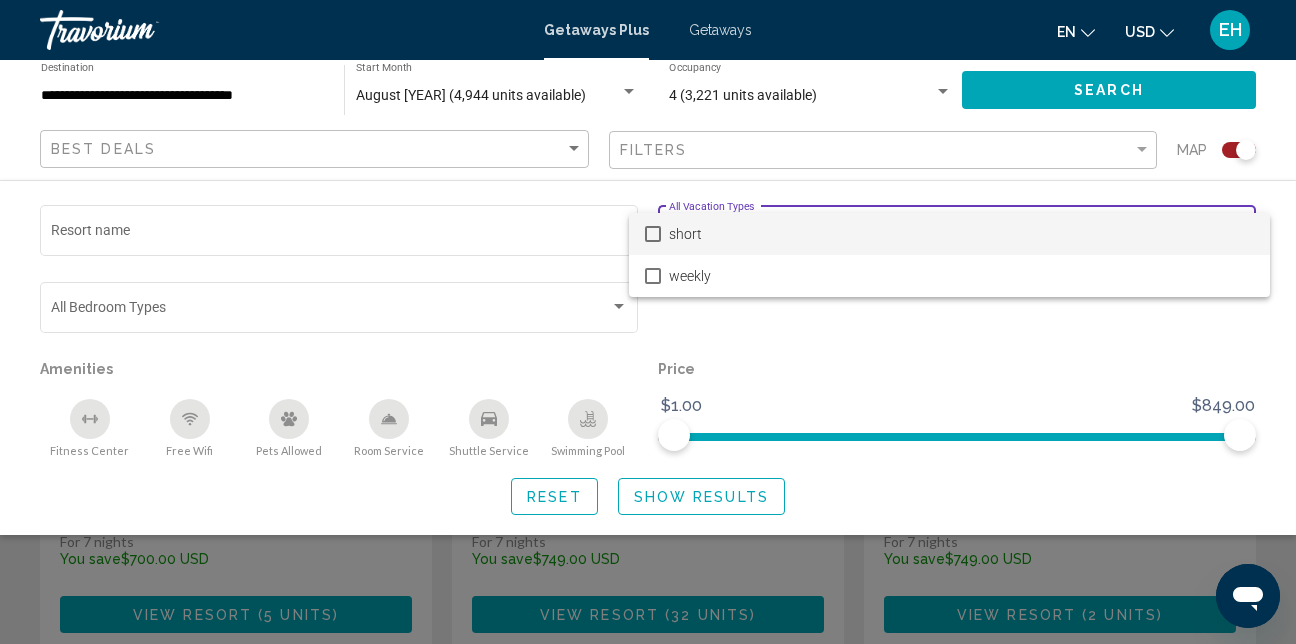click at bounding box center (653, 234) 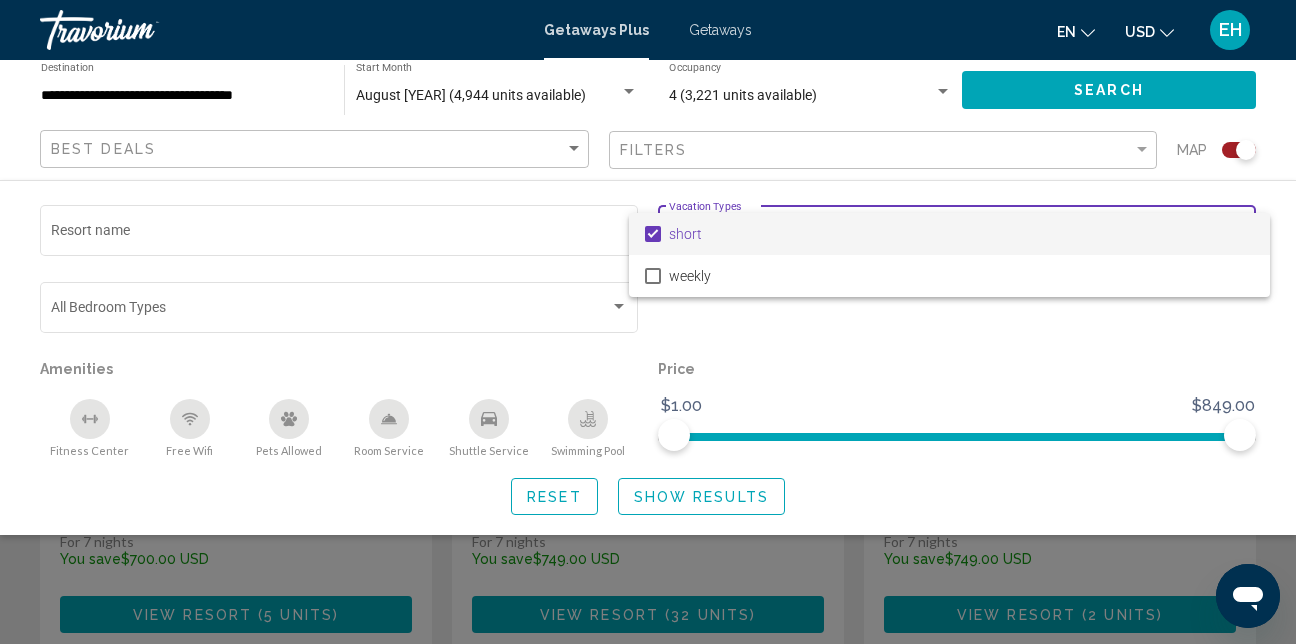 click at bounding box center [648, 322] 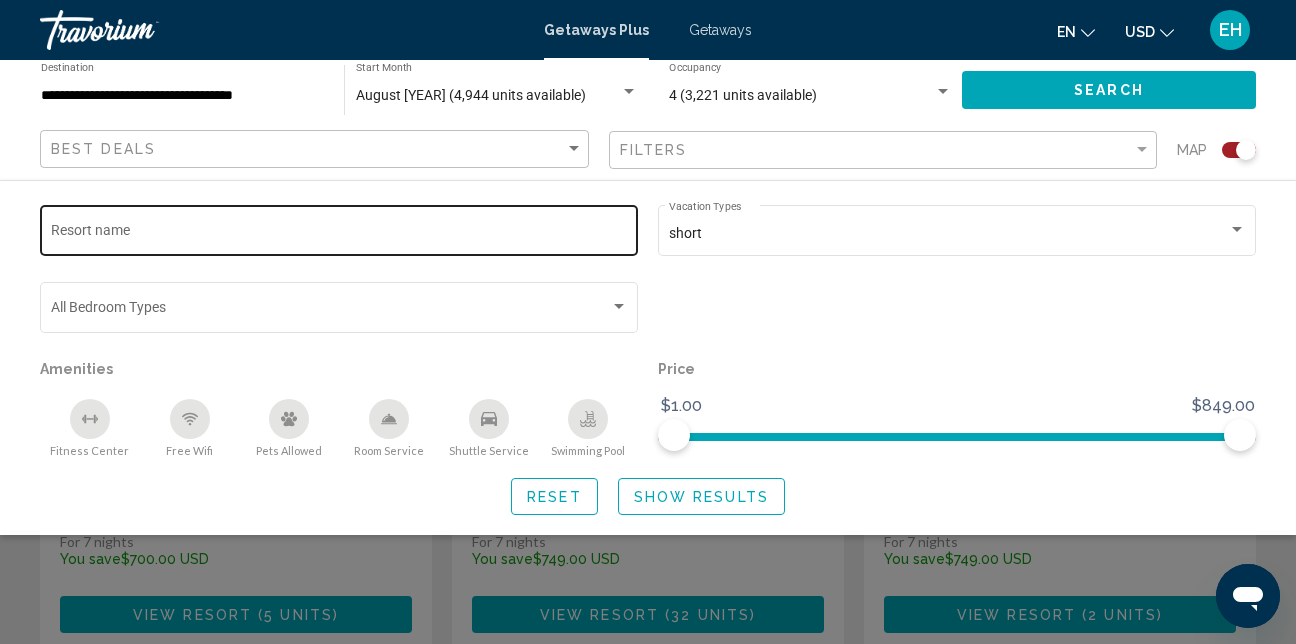 click on "Resort name" 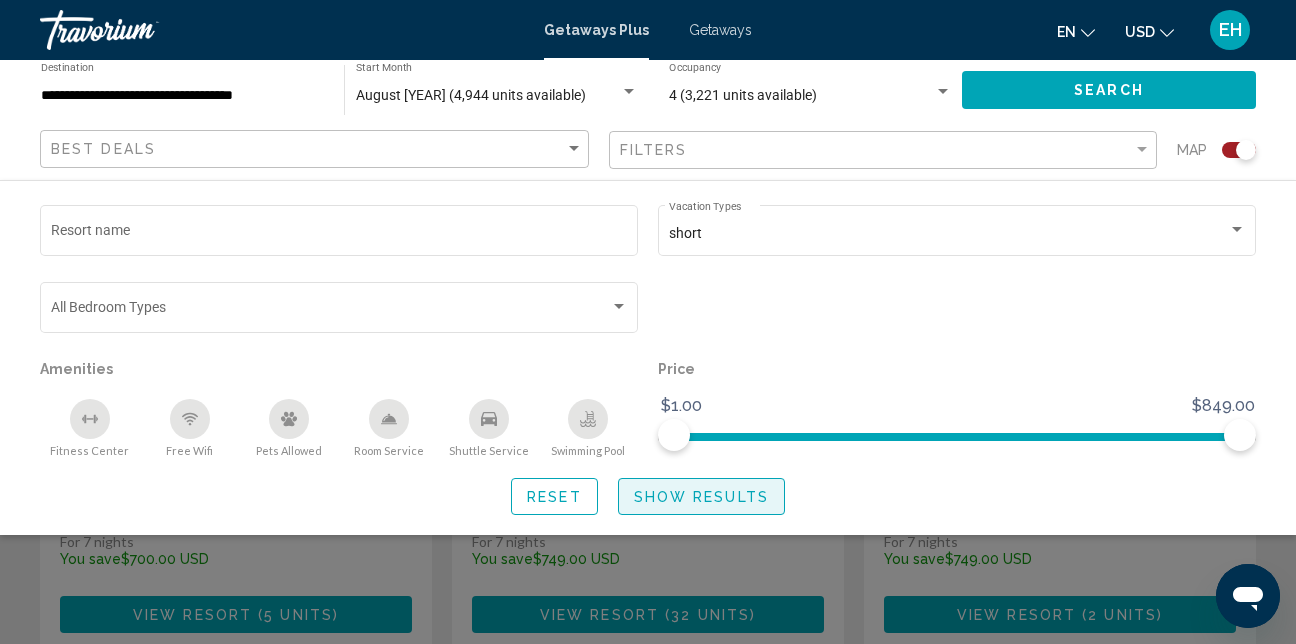 click on "Show Results" 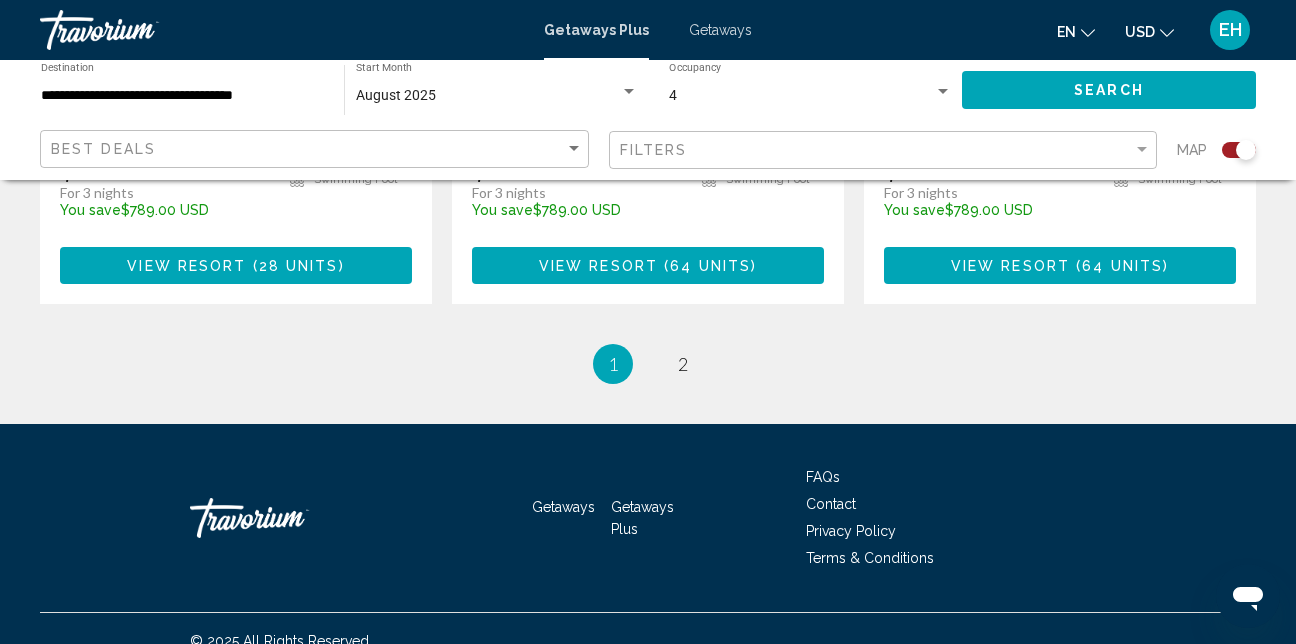 scroll, scrollTop: 3500, scrollLeft: 0, axis: vertical 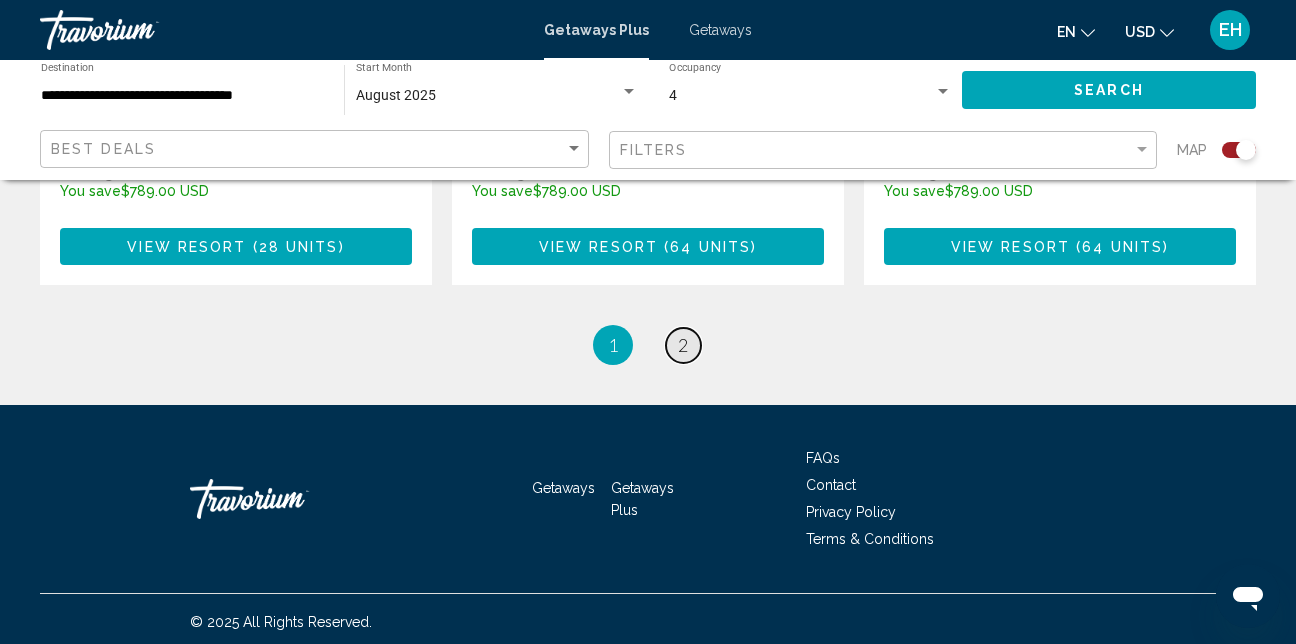 click on "2" at bounding box center (683, 345) 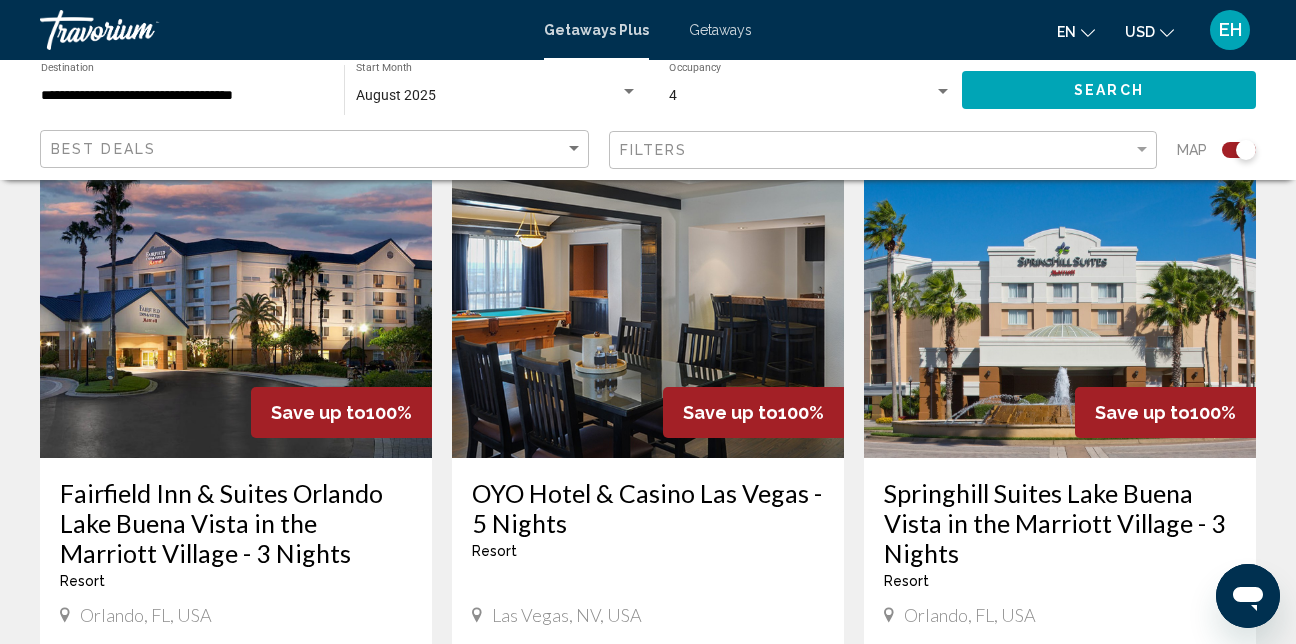scroll, scrollTop: 800, scrollLeft: 0, axis: vertical 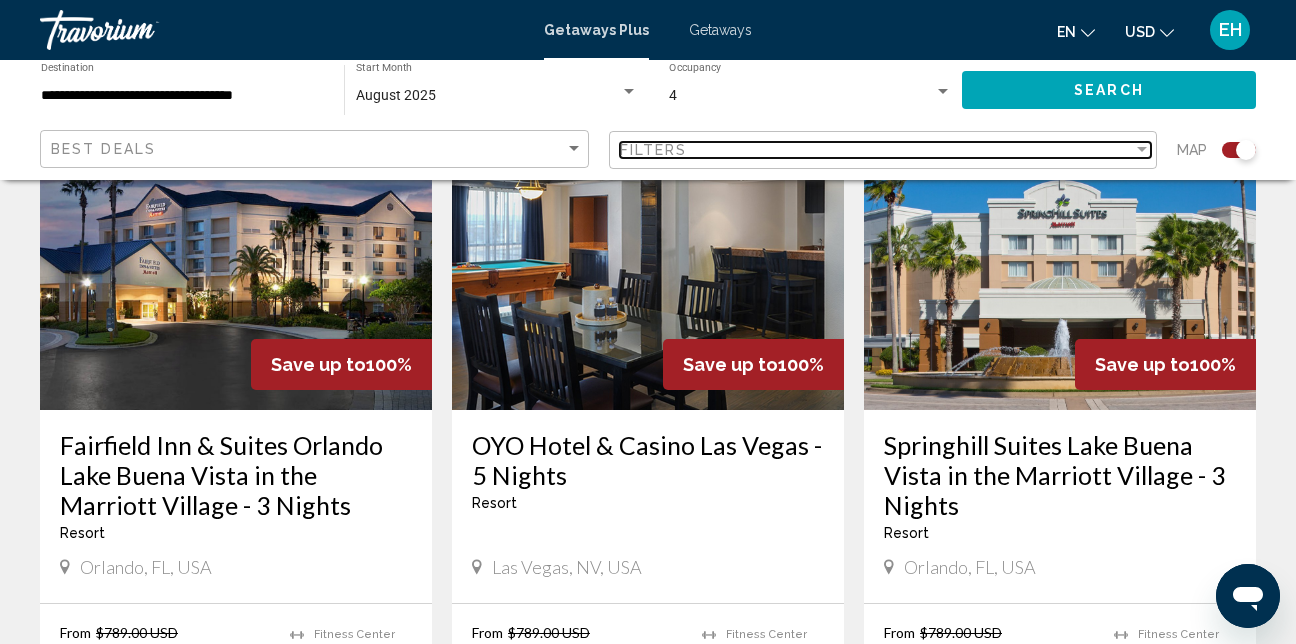 click at bounding box center [1142, 149] 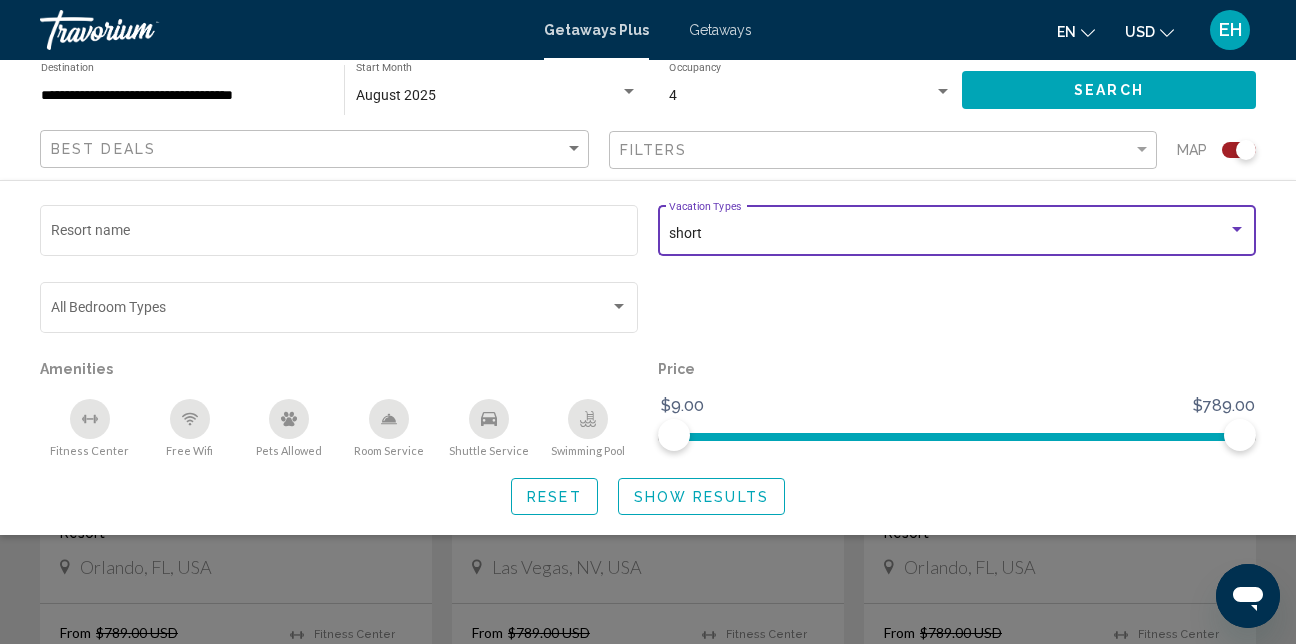 click at bounding box center [1237, 230] 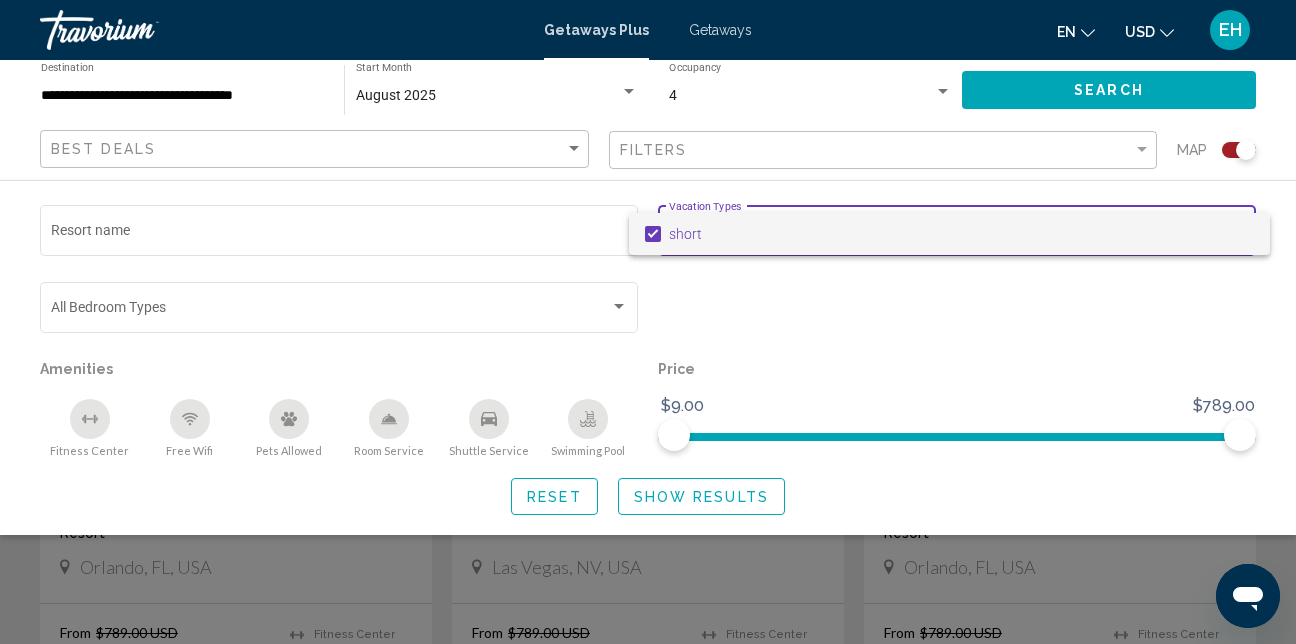 click on "short" at bounding box center [961, 234] 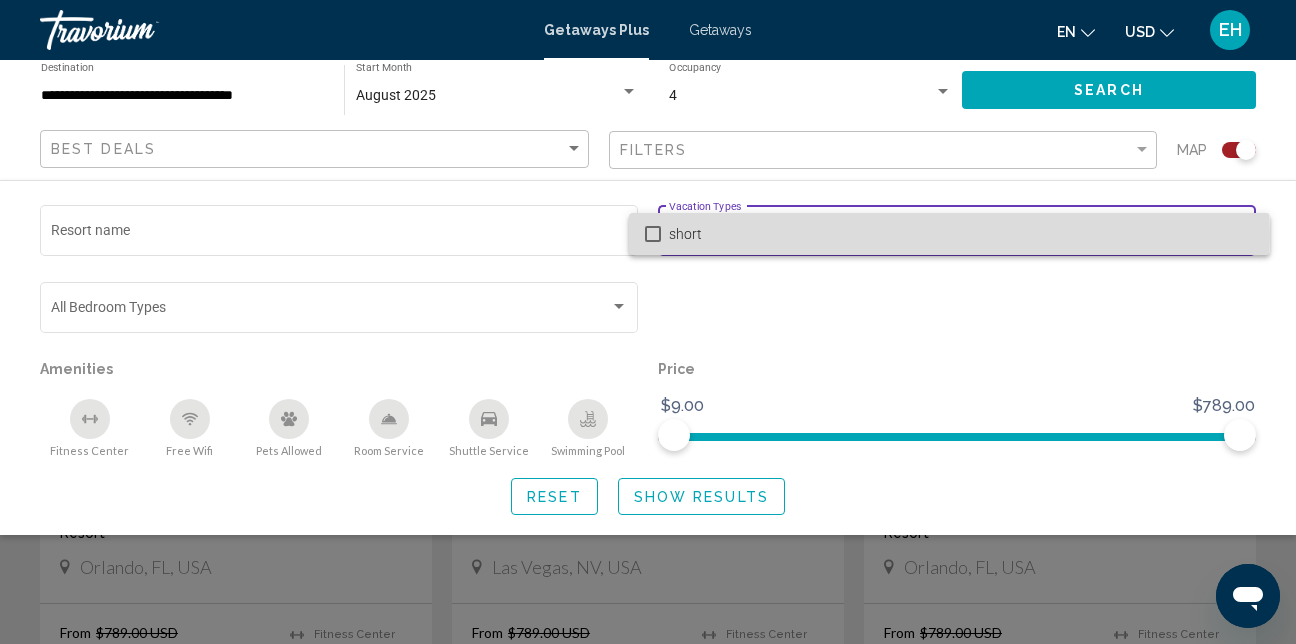 click at bounding box center (653, 234) 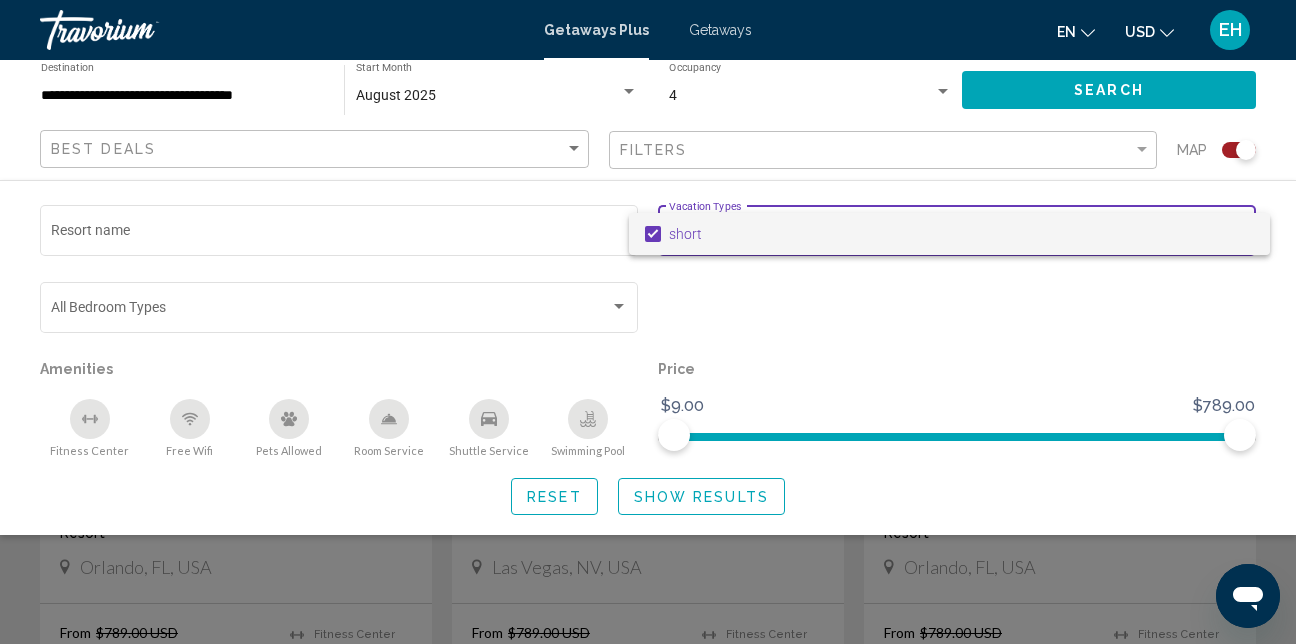 click at bounding box center [653, 234] 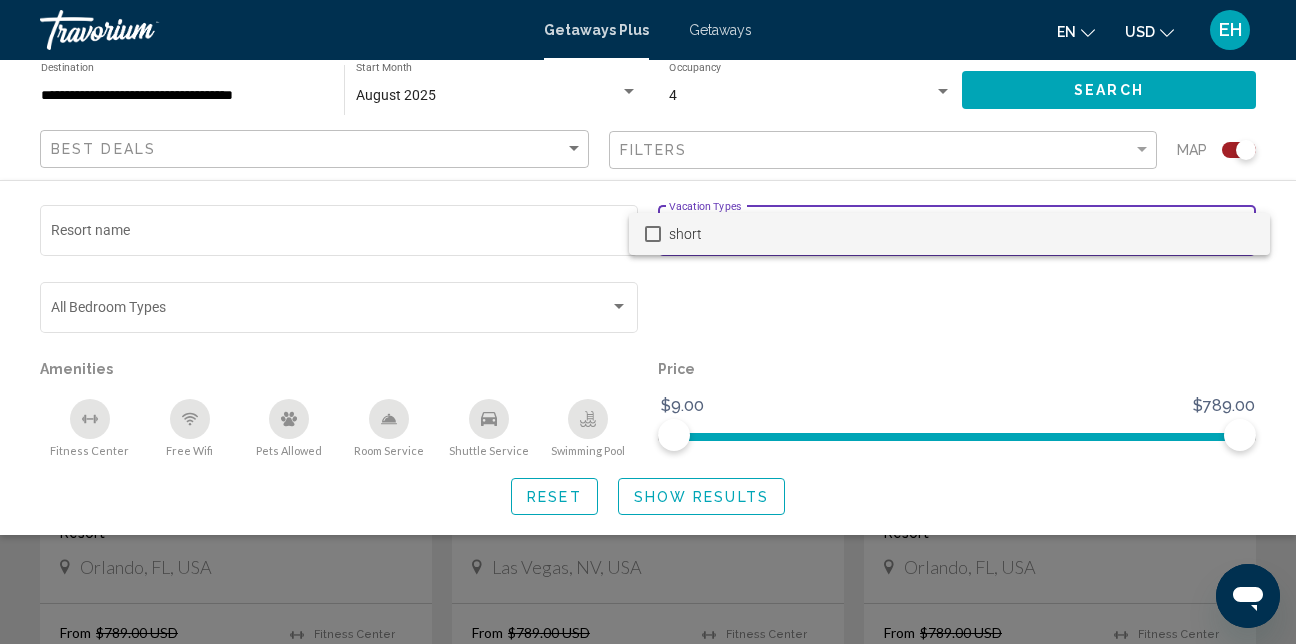 click at bounding box center [648, 322] 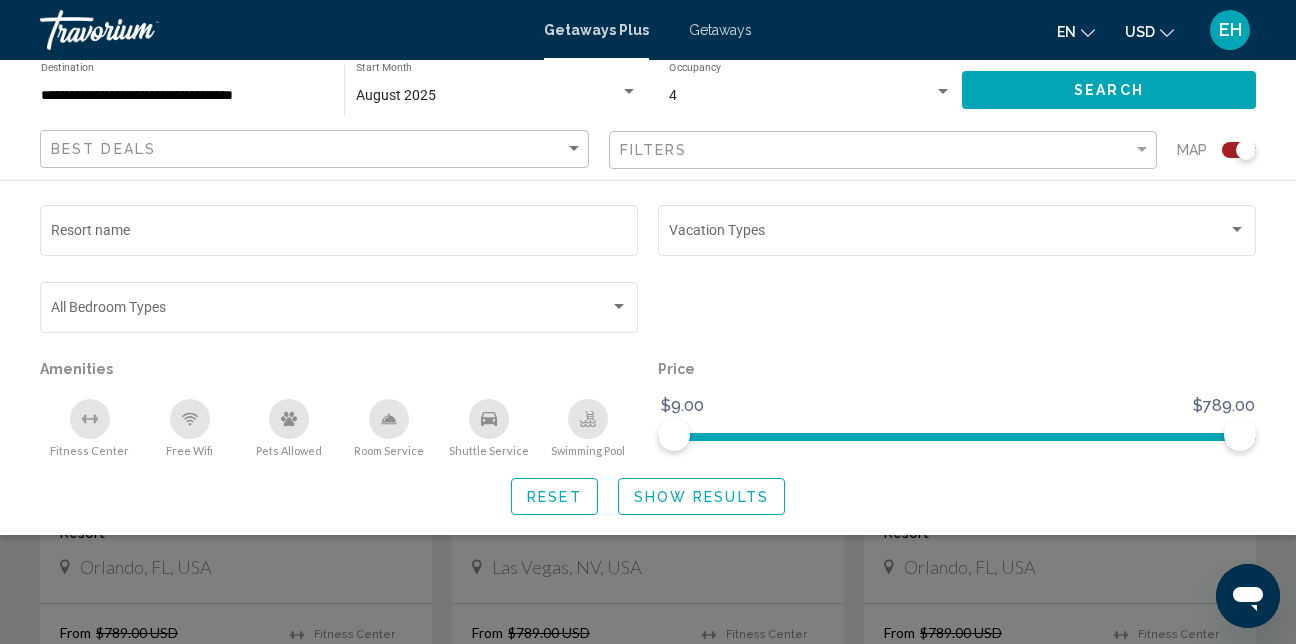 click on "Show Results" 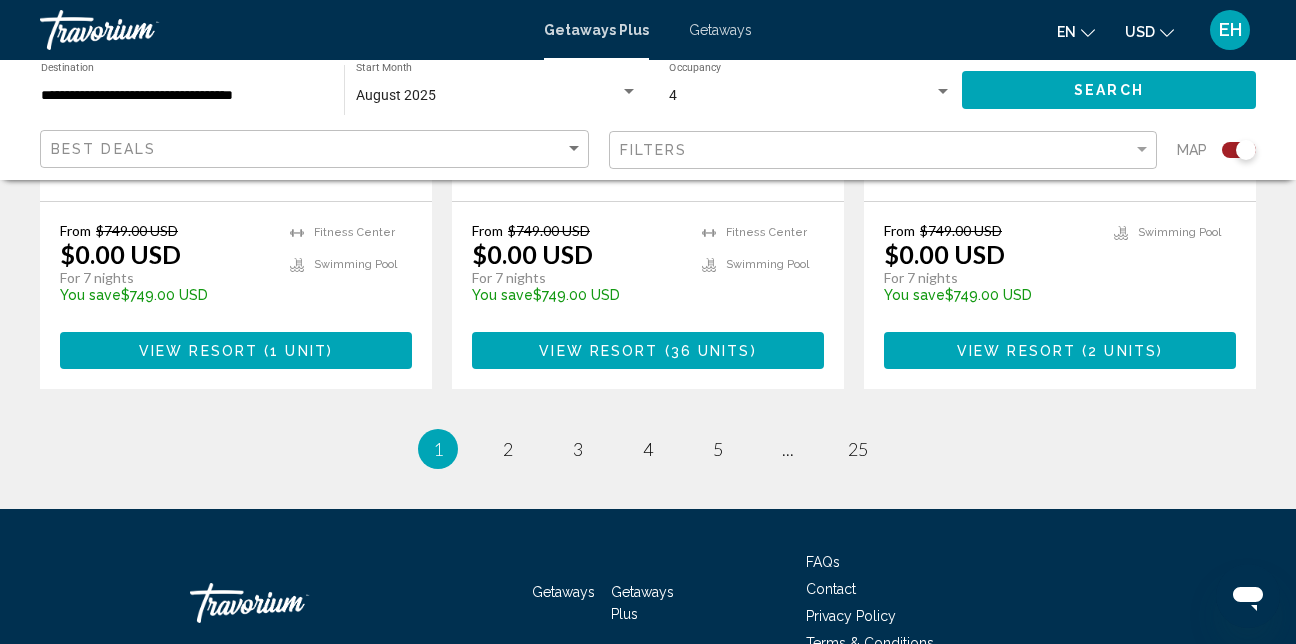 scroll, scrollTop: 3300, scrollLeft: 0, axis: vertical 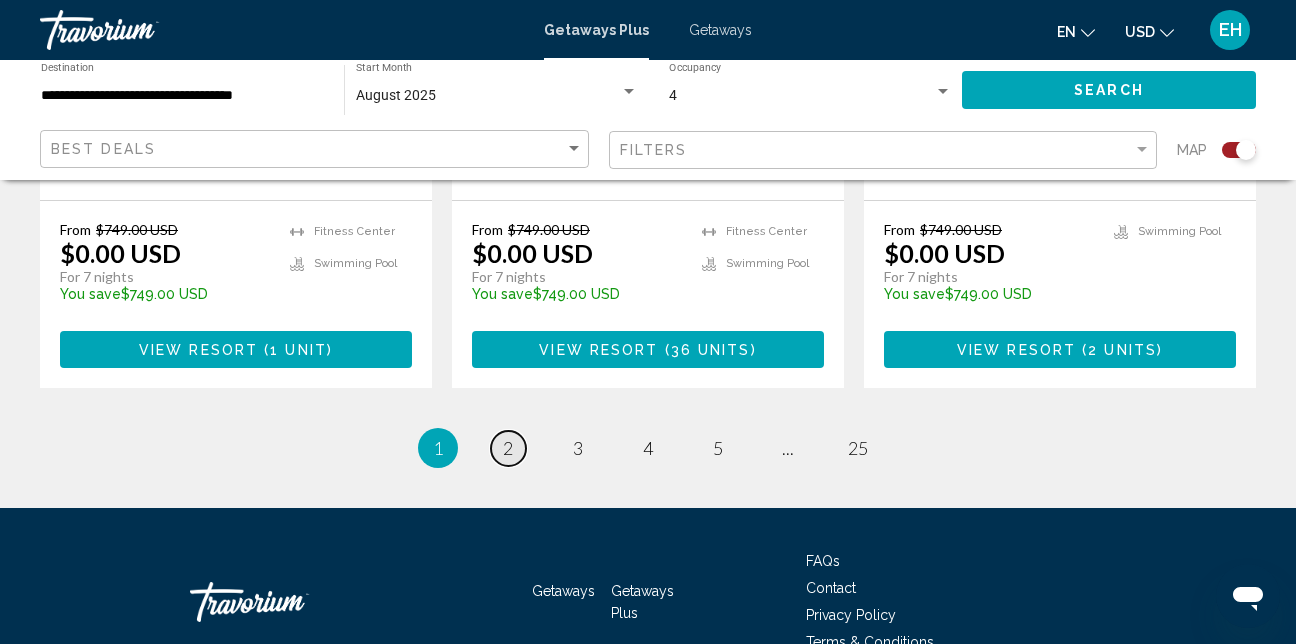 click on "2" at bounding box center [508, 448] 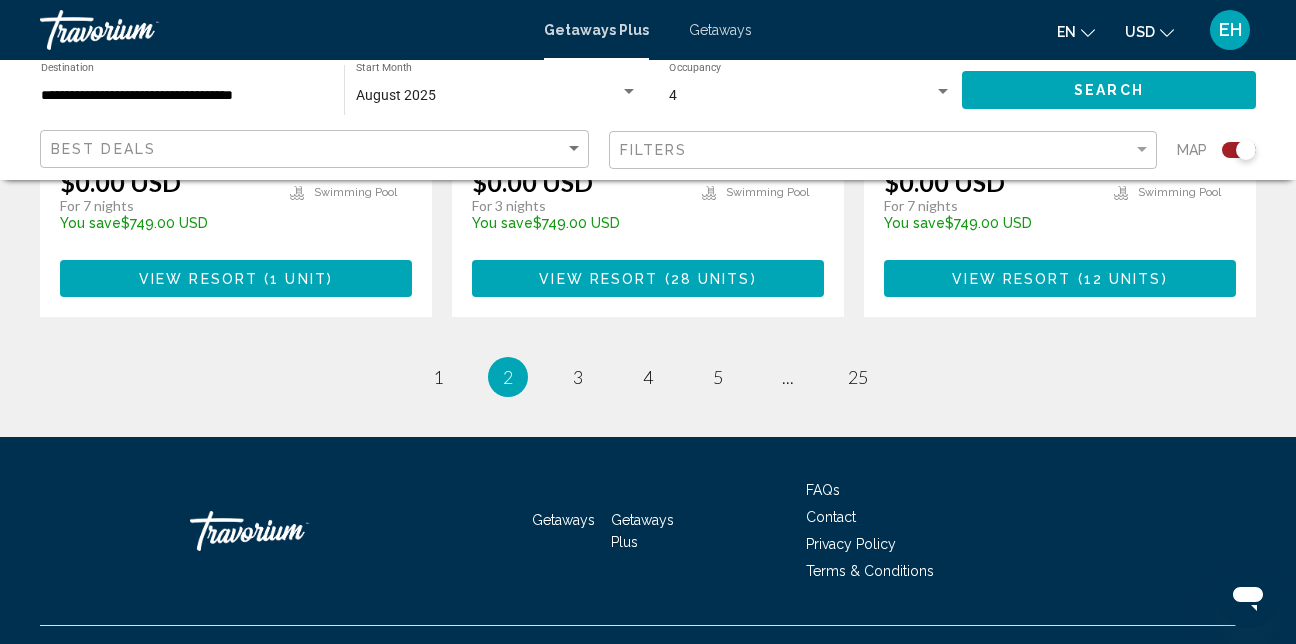 scroll, scrollTop: 3446, scrollLeft: 0, axis: vertical 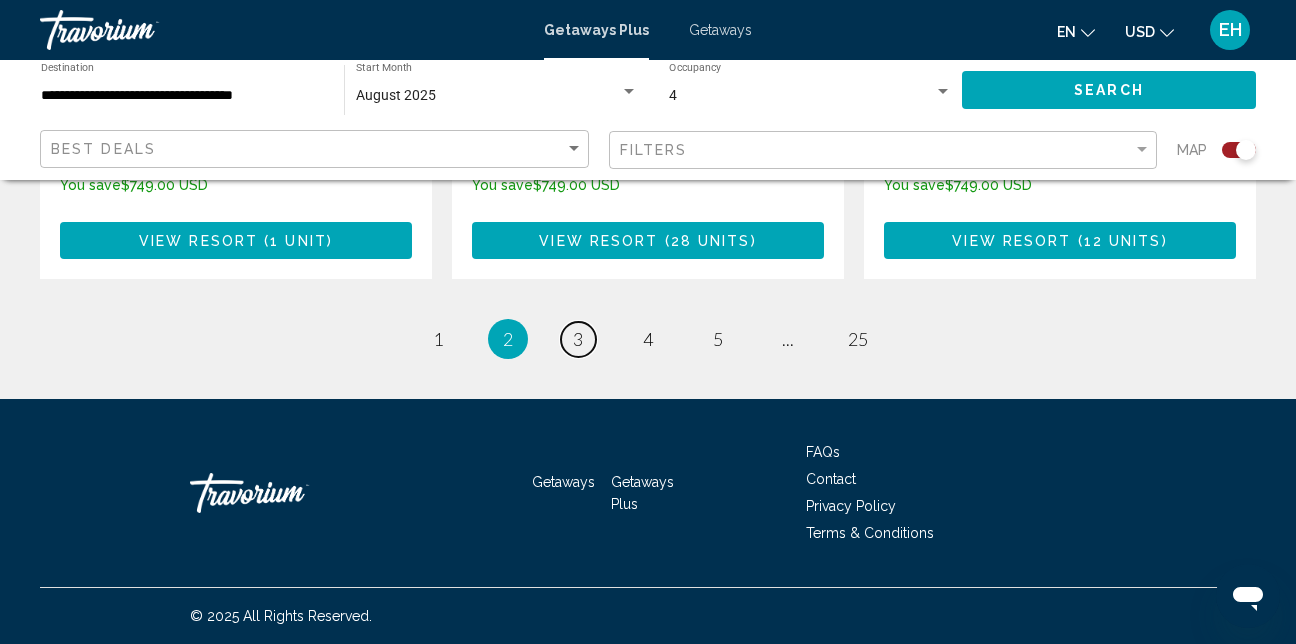 click on "3" at bounding box center (578, 339) 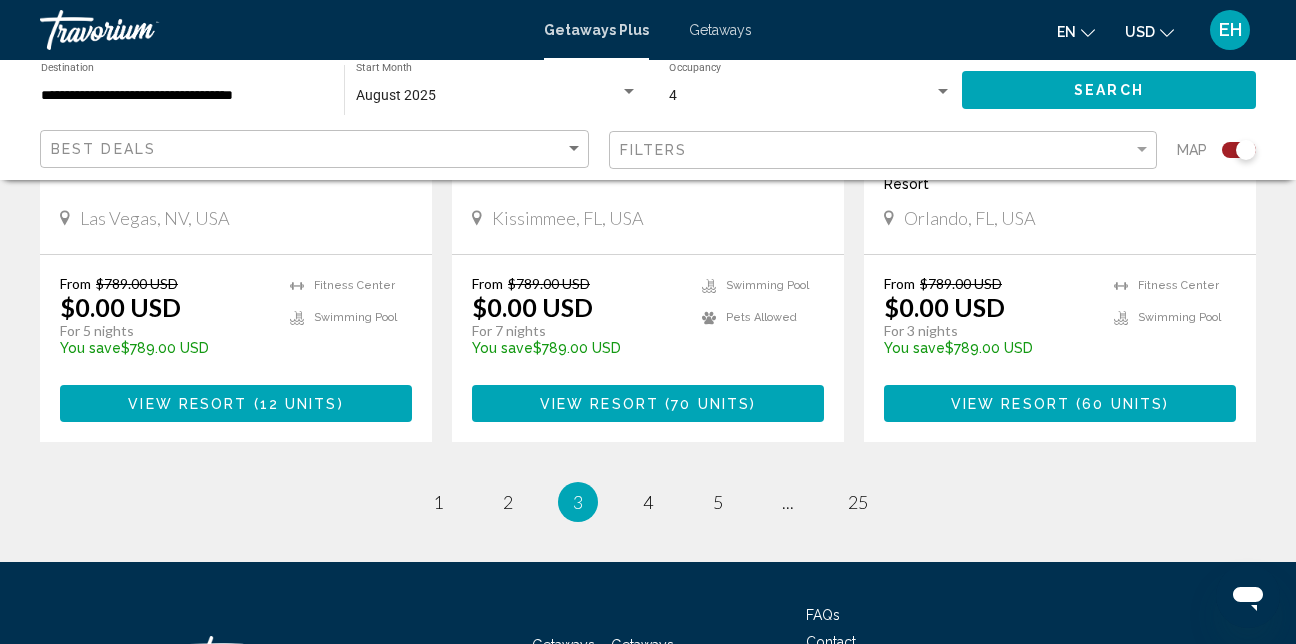 scroll, scrollTop: 3341, scrollLeft: 0, axis: vertical 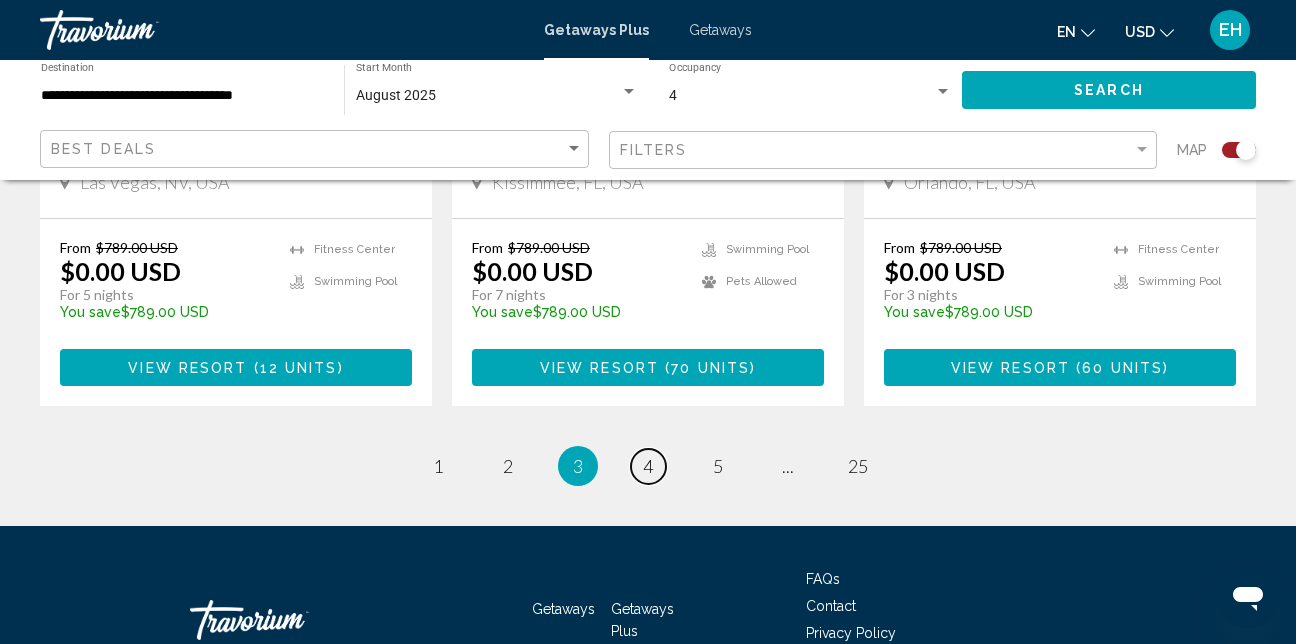 click on "page  4" at bounding box center [648, 466] 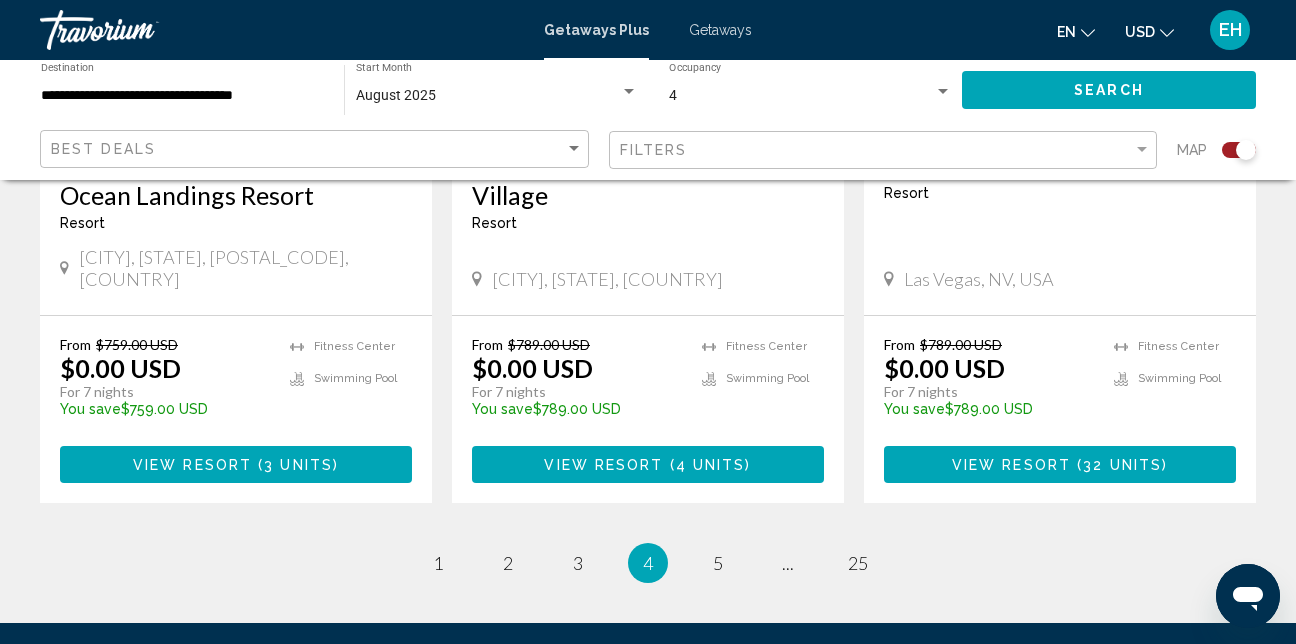 scroll, scrollTop: 3200, scrollLeft: 0, axis: vertical 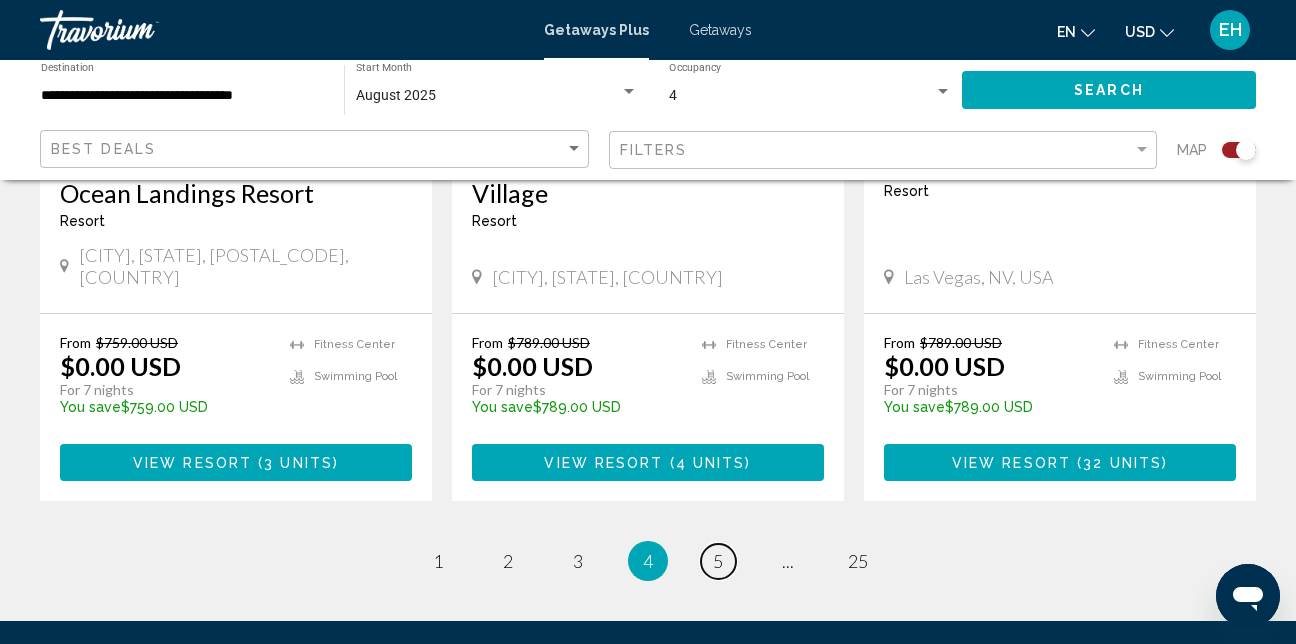click on "5" at bounding box center (718, 561) 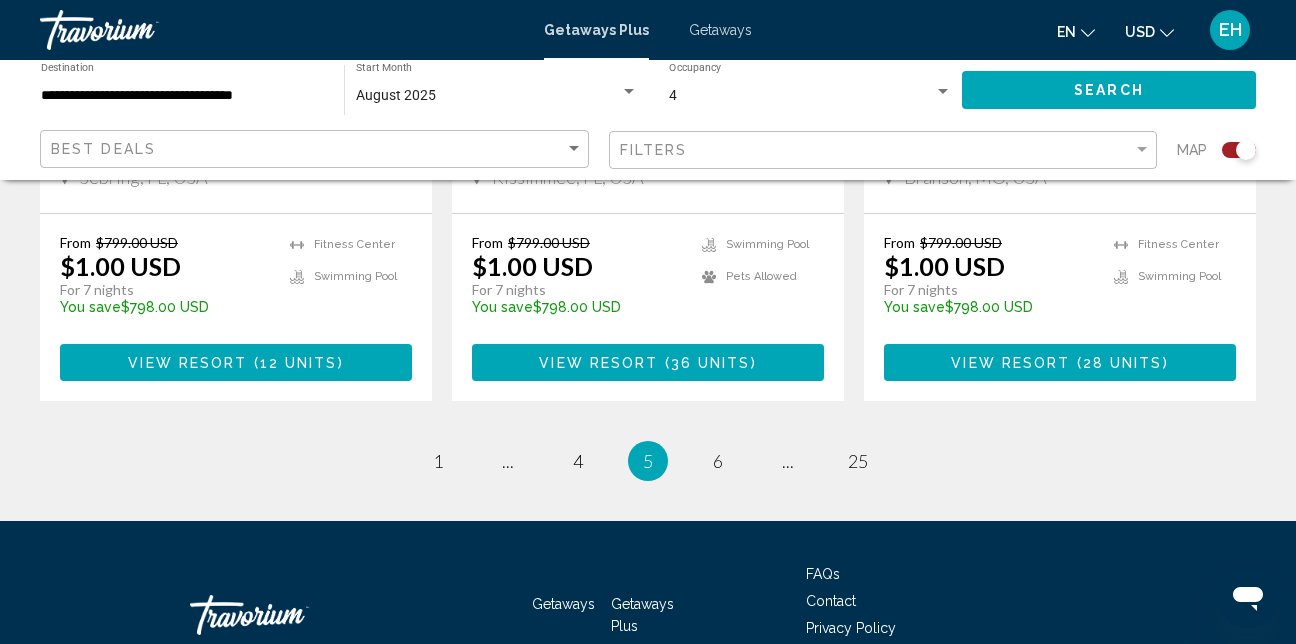 scroll, scrollTop: 3300, scrollLeft: 0, axis: vertical 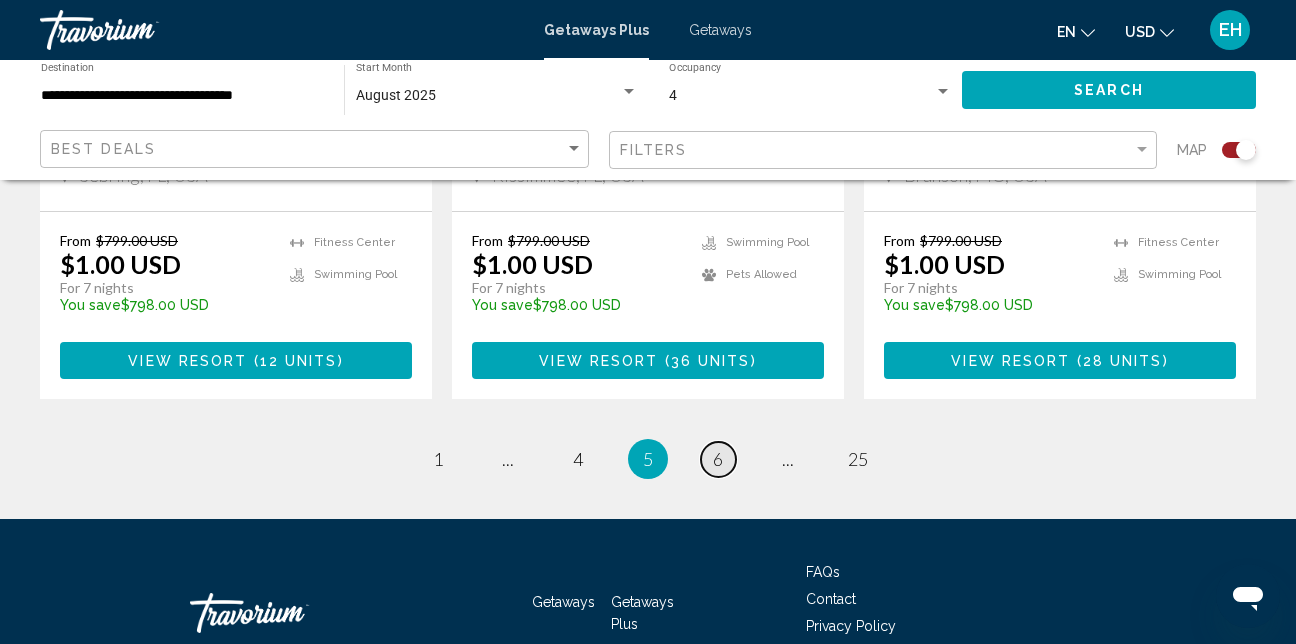 click on "6" at bounding box center [718, 459] 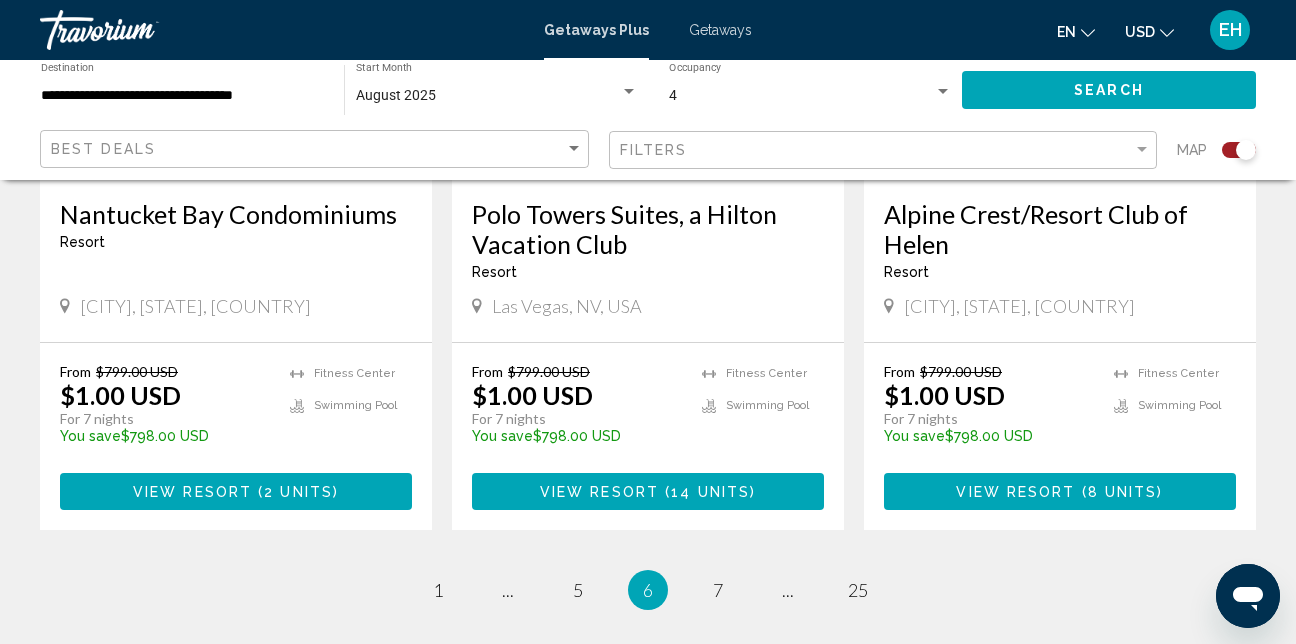 scroll, scrollTop: 3200, scrollLeft: 0, axis: vertical 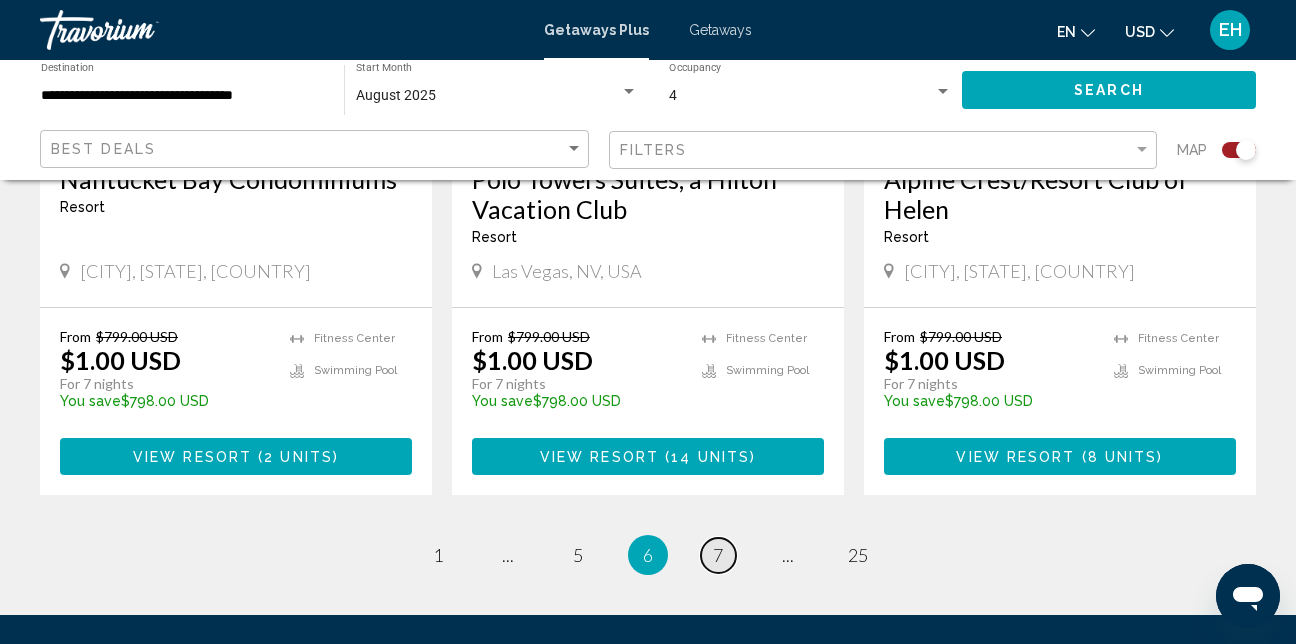 click on "7" at bounding box center (718, 555) 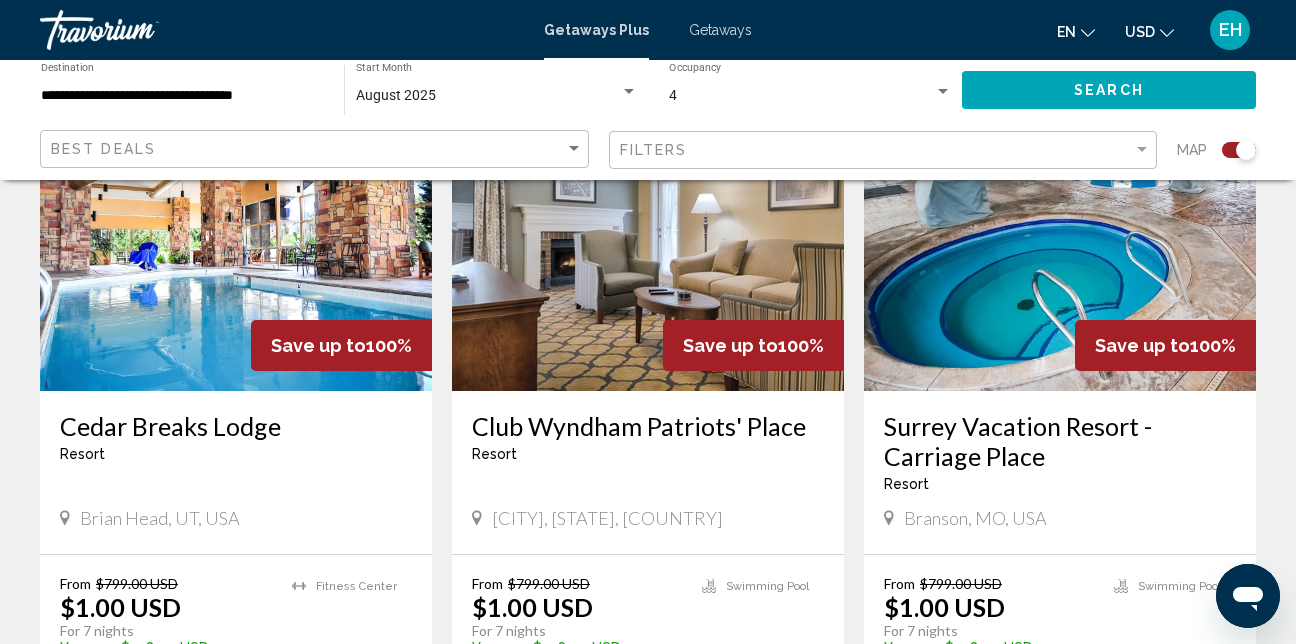scroll, scrollTop: 1400, scrollLeft: 0, axis: vertical 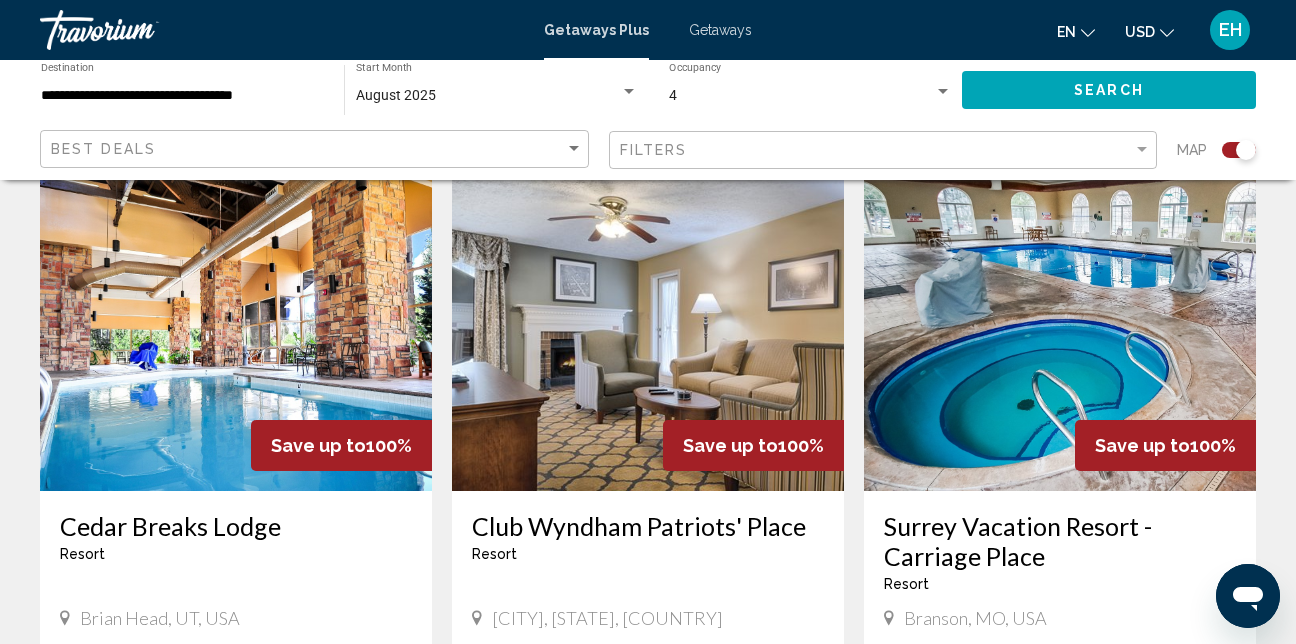 click at bounding box center [648, 331] 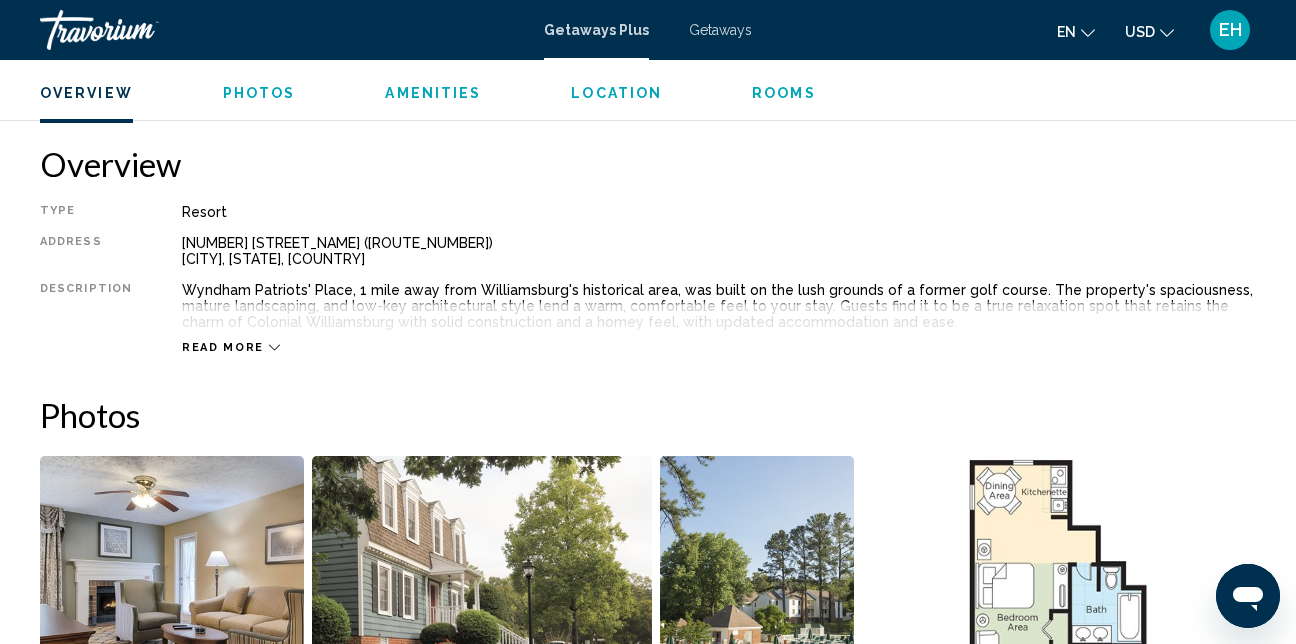 scroll, scrollTop: 875, scrollLeft: 0, axis: vertical 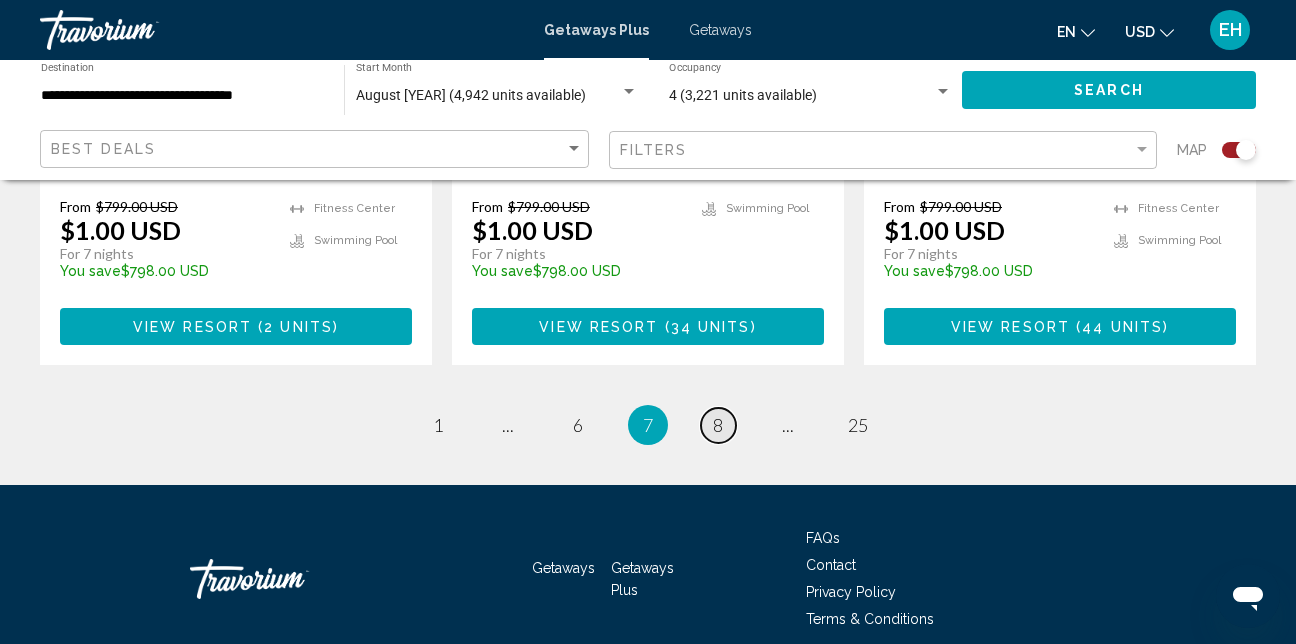 click on "8" at bounding box center (718, 425) 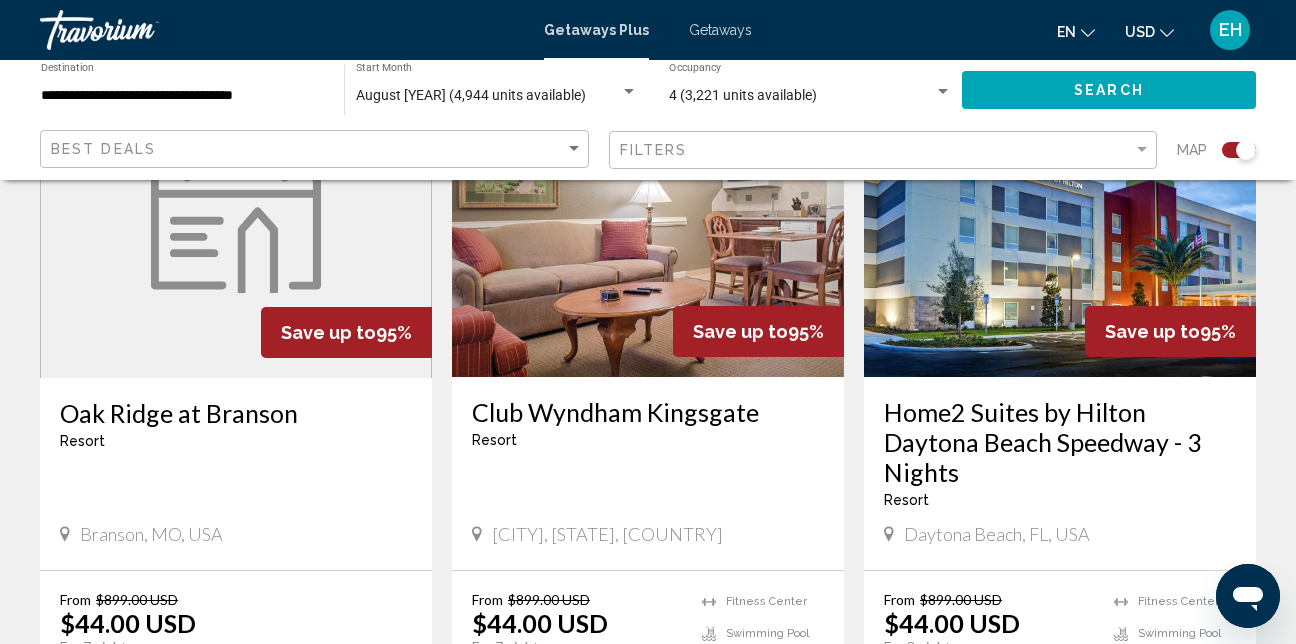 scroll, scrollTop: 3000, scrollLeft: 0, axis: vertical 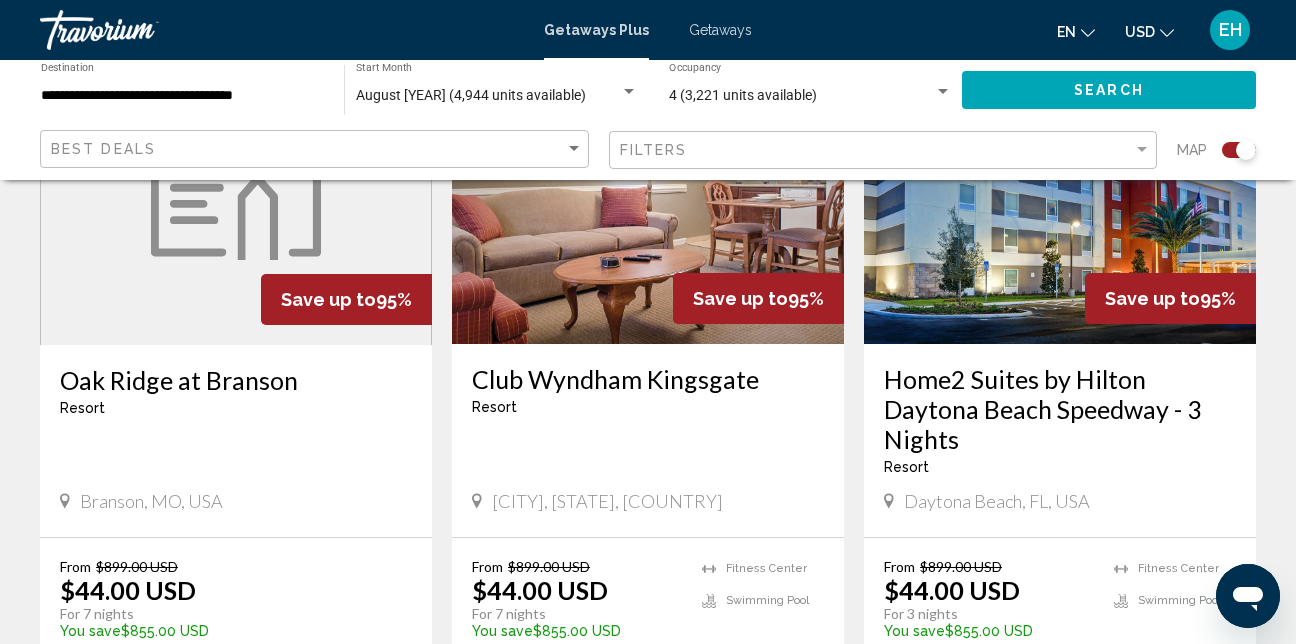 click at bounding box center (648, 184) 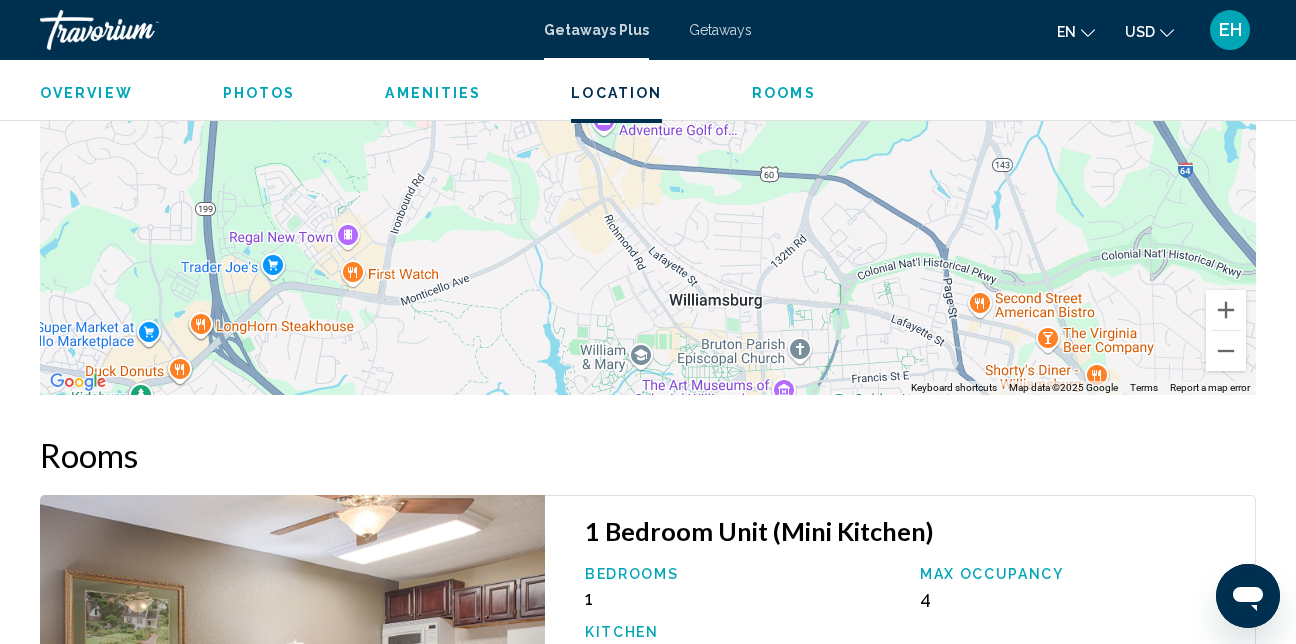 scroll, scrollTop: 3813, scrollLeft: 0, axis: vertical 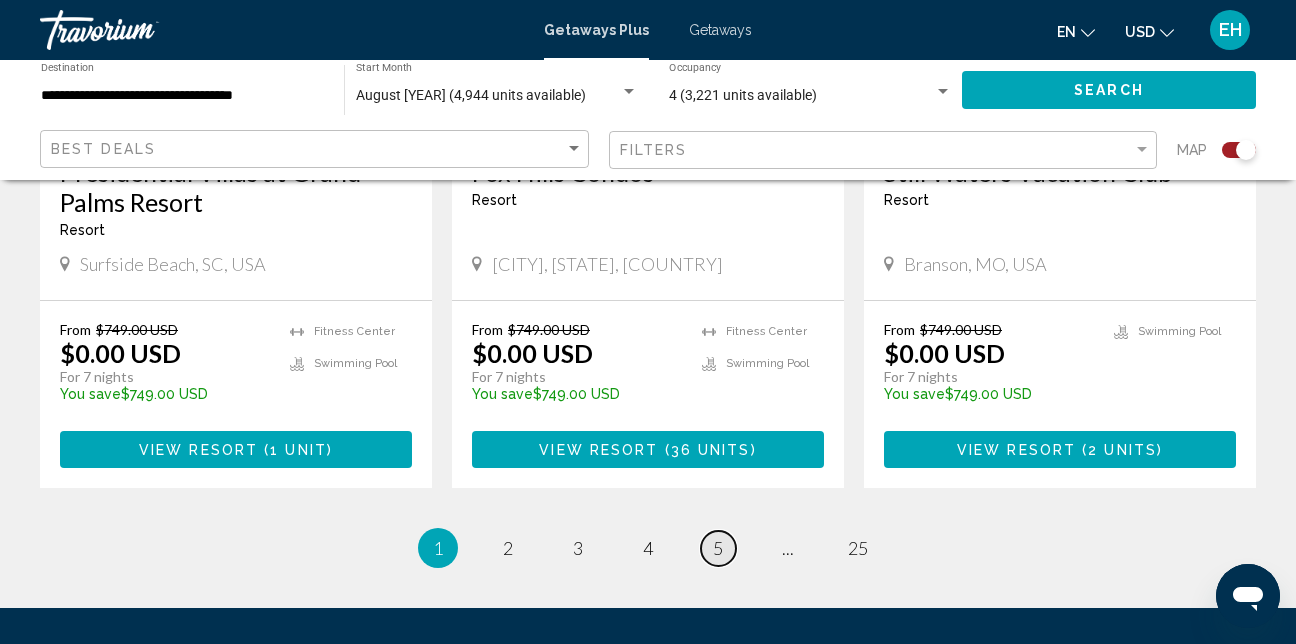 click on "5" at bounding box center (718, 548) 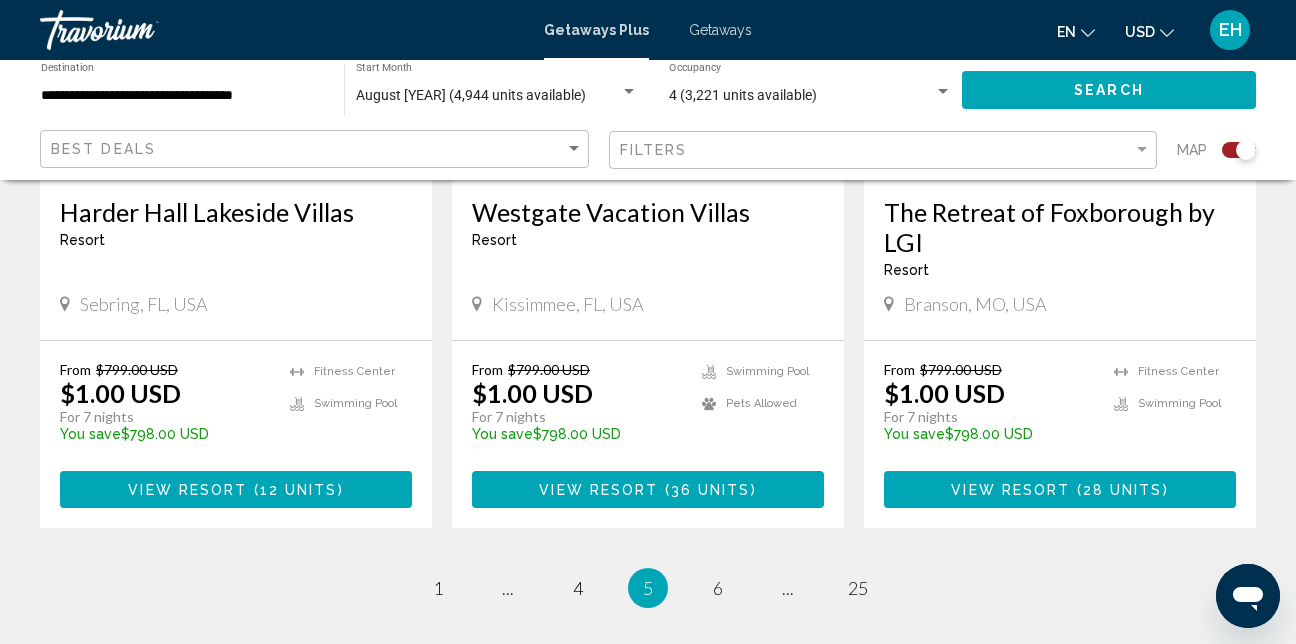 scroll, scrollTop: 3200, scrollLeft: 0, axis: vertical 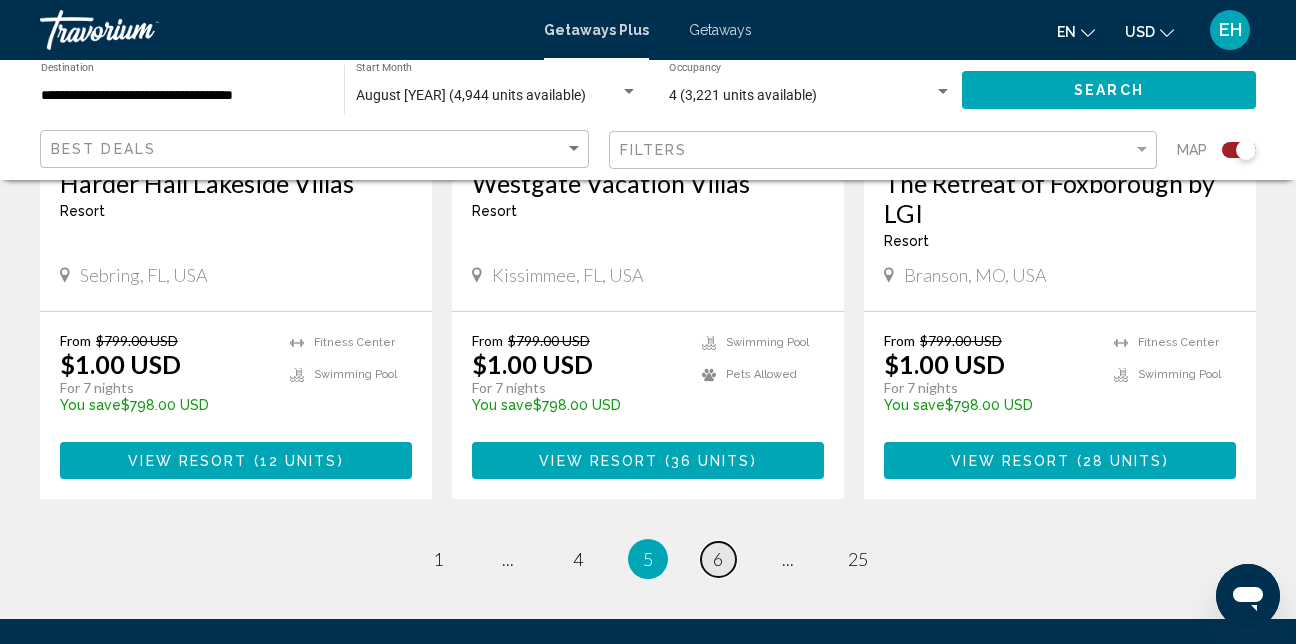click on "6" at bounding box center [718, 559] 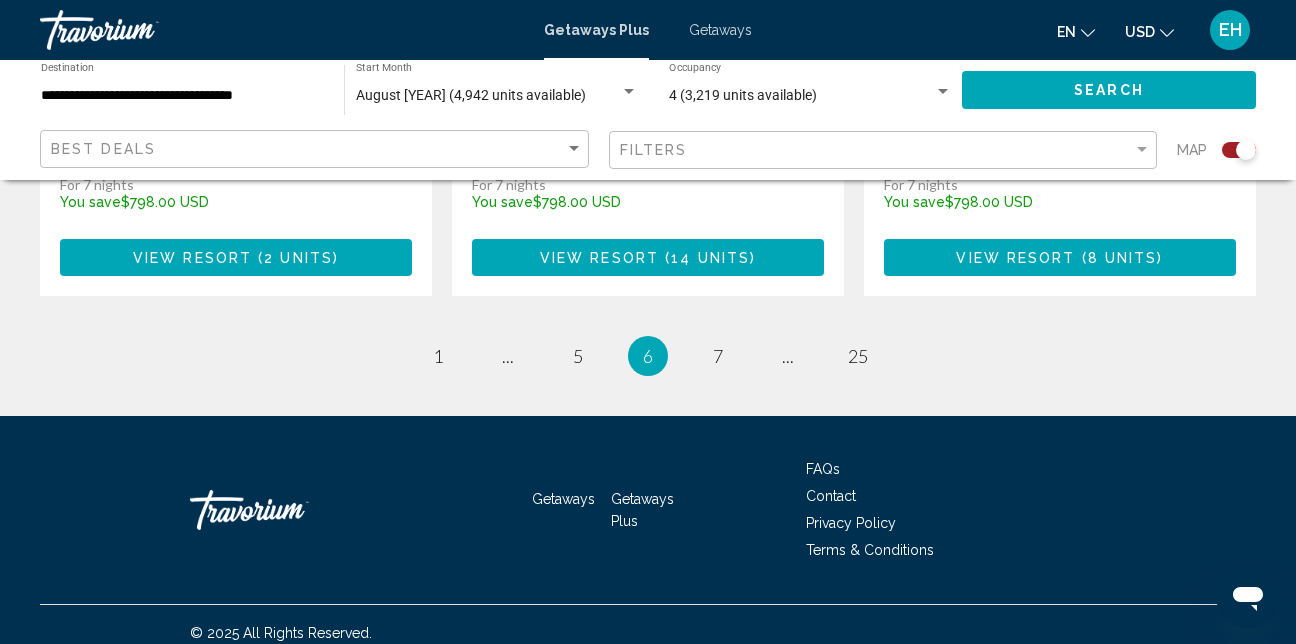 scroll, scrollTop: 3400, scrollLeft: 0, axis: vertical 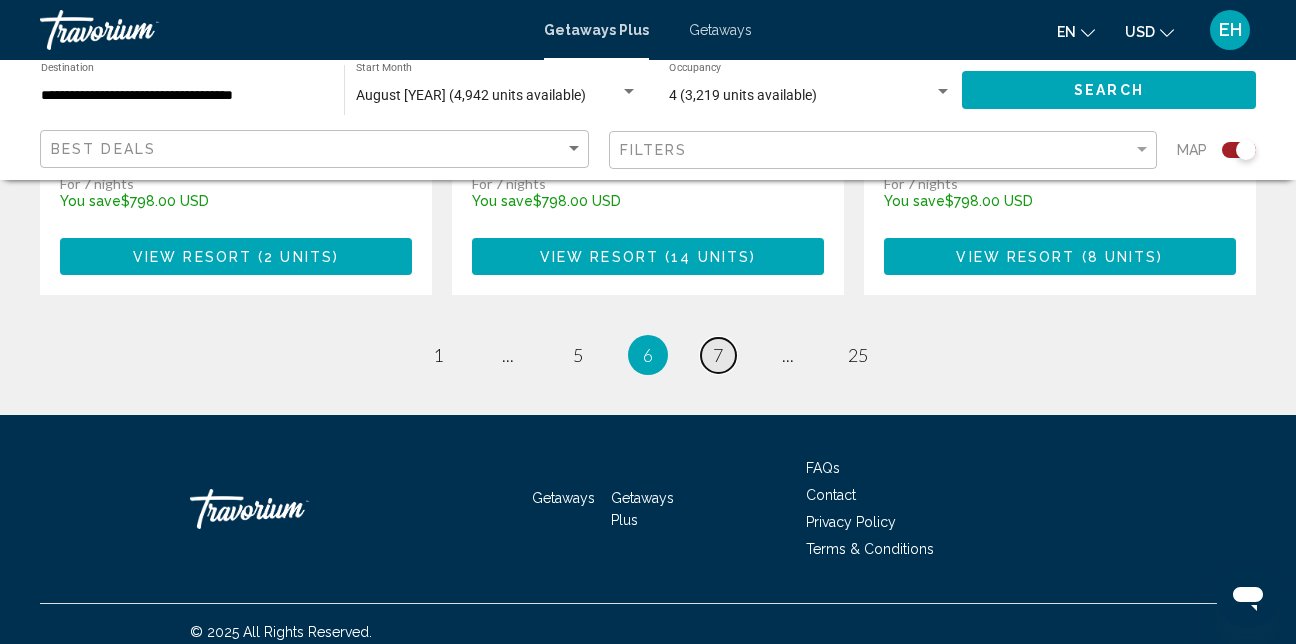 click on "7" at bounding box center [718, 355] 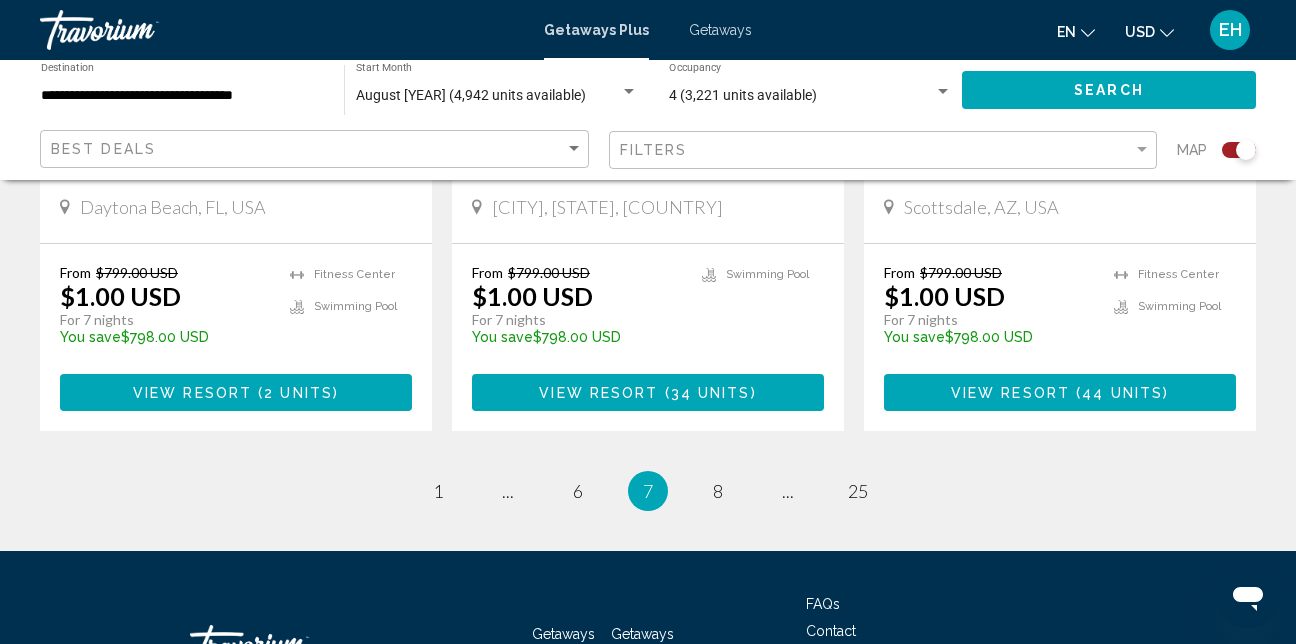 scroll, scrollTop: 3300, scrollLeft: 0, axis: vertical 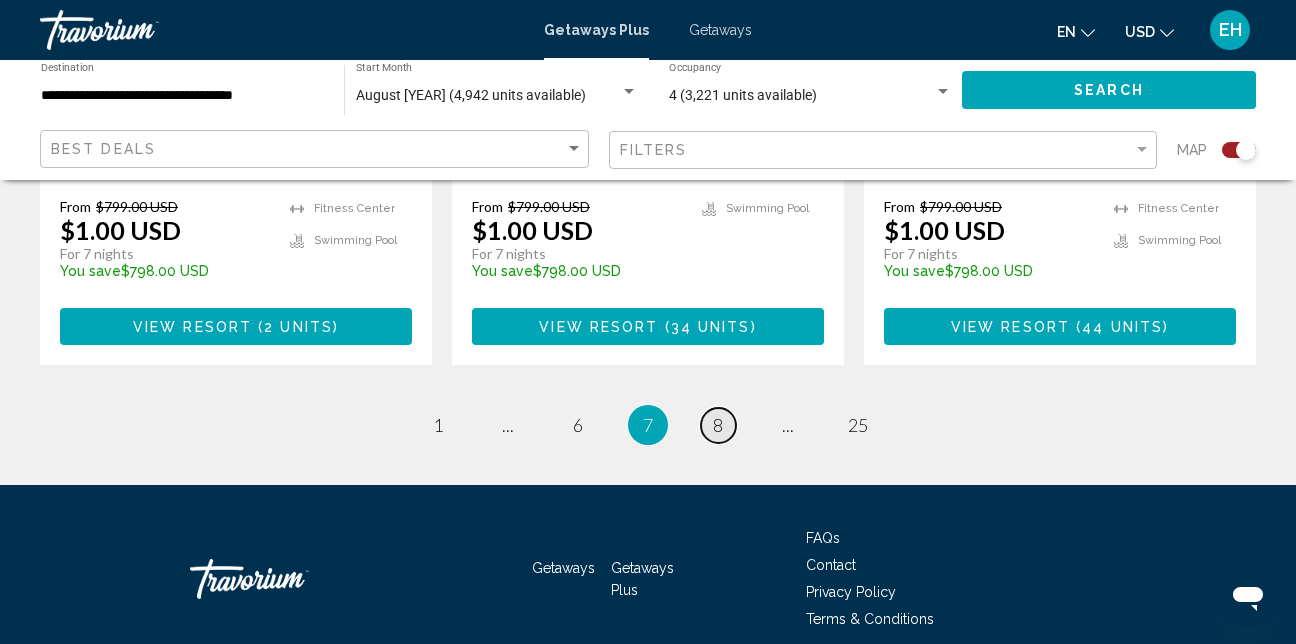 click on "8" at bounding box center [718, 425] 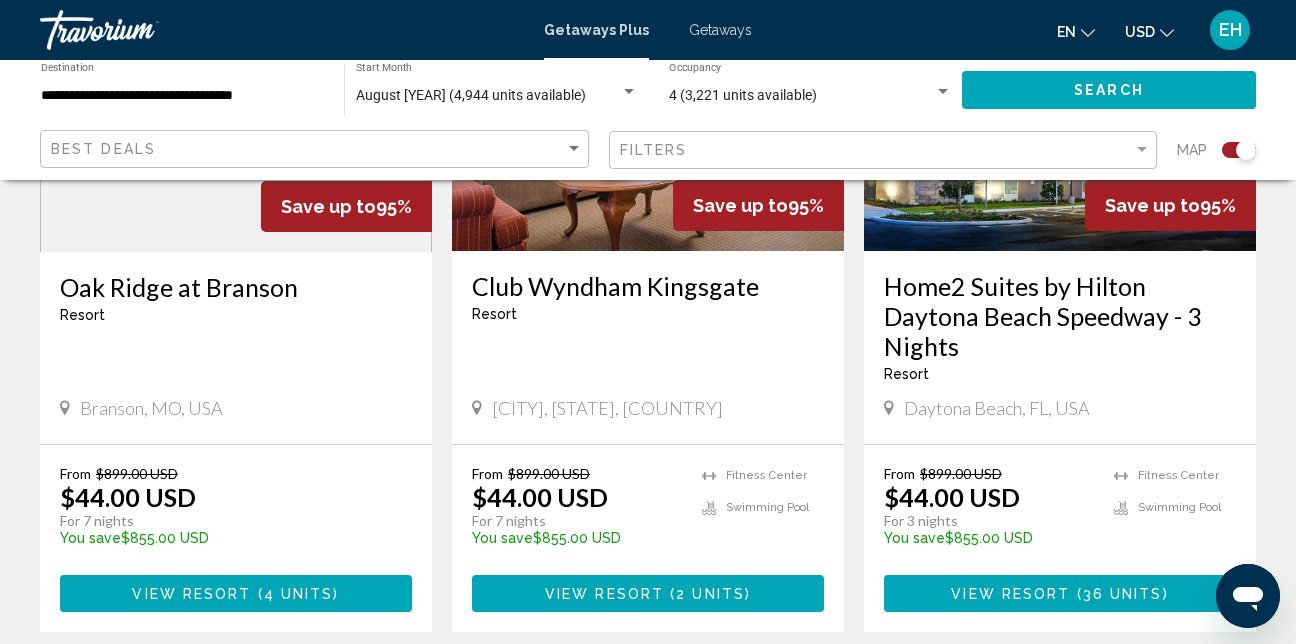 scroll, scrollTop: 3300, scrollLeft: 0, axis: vertical 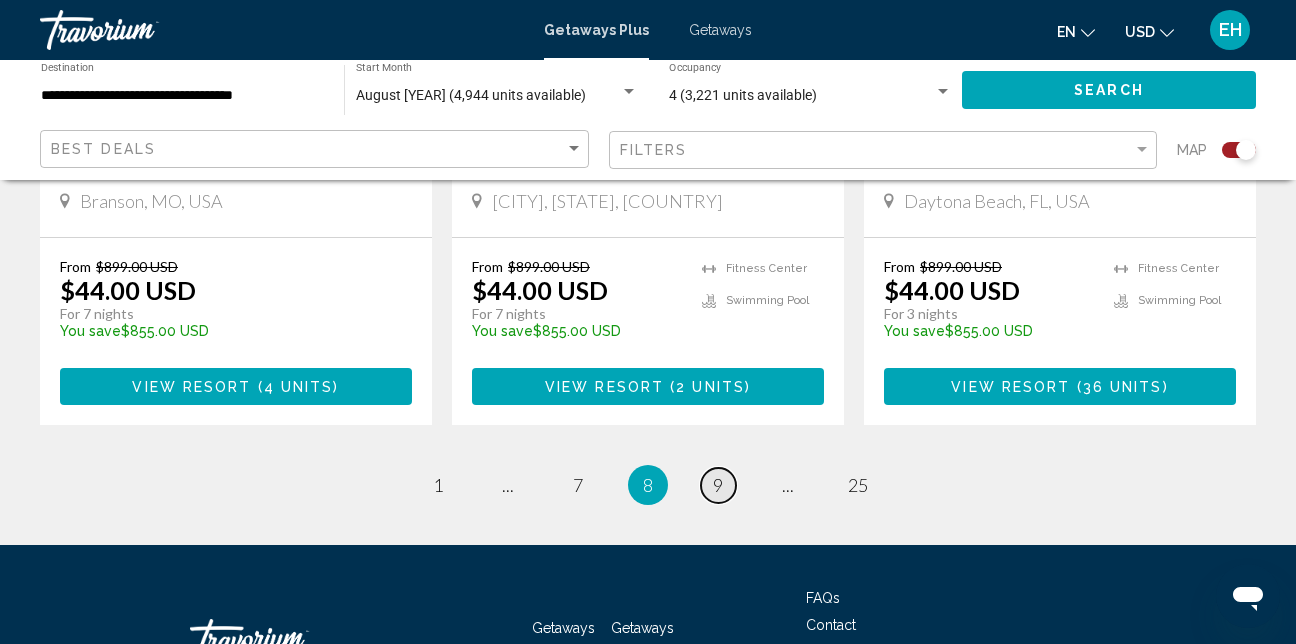 click on "9" at bounding box center (718, 485) 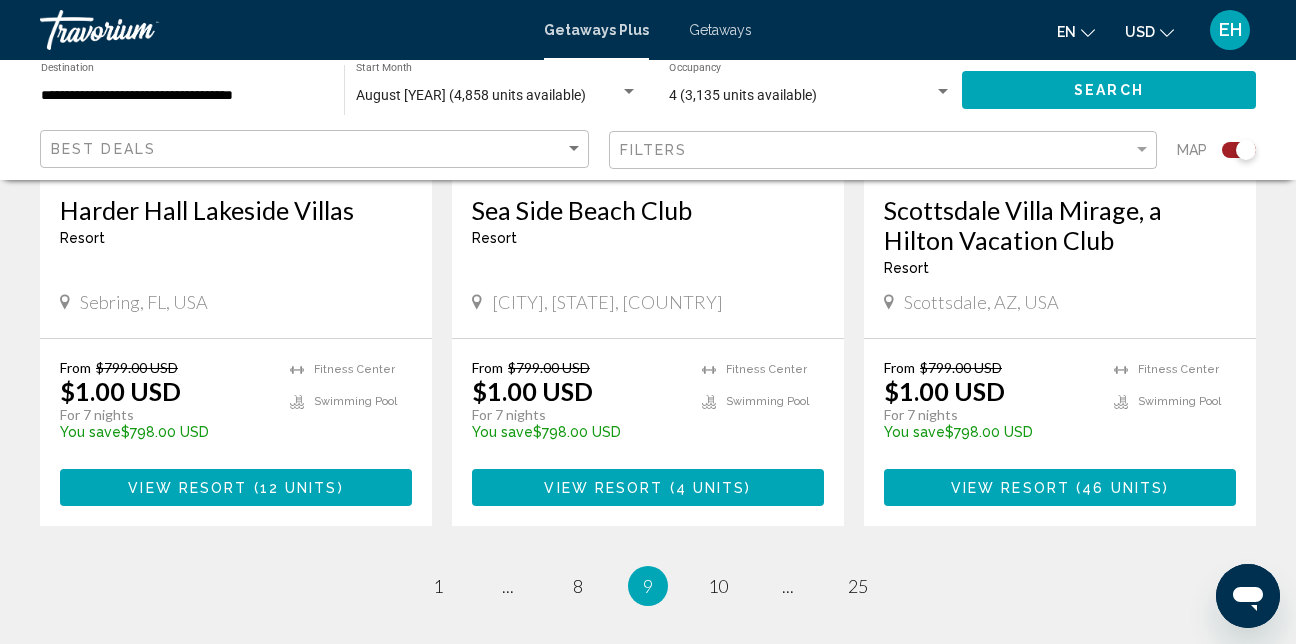 scroll, scrollTop: 3200, scrollLeft: 0, axis: vertical 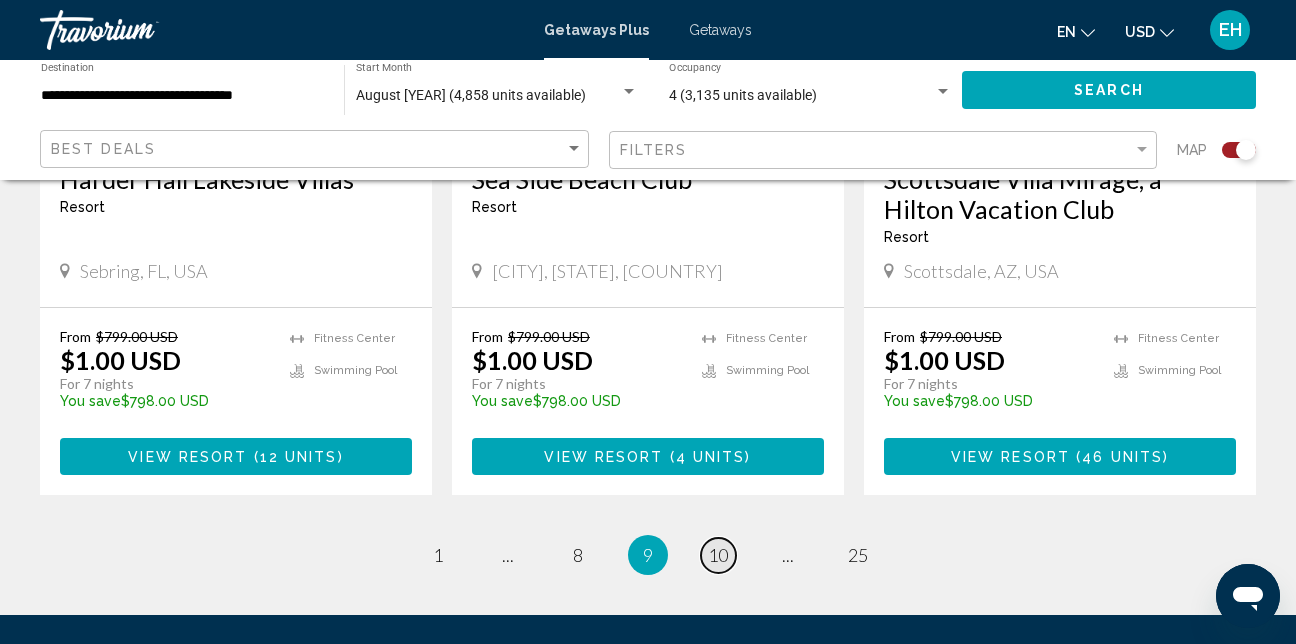 click on "10" at bounding box center [718, 555] 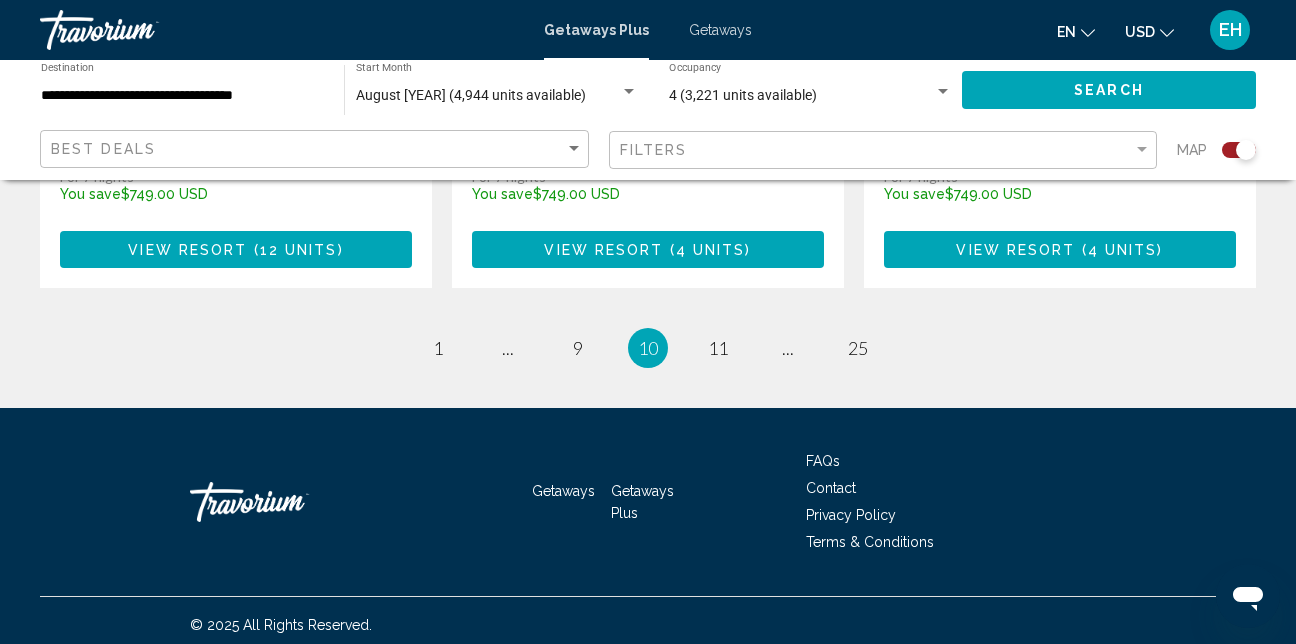 scroll, scrollTop: 3386, scrollLeft: 0, axis: vertical 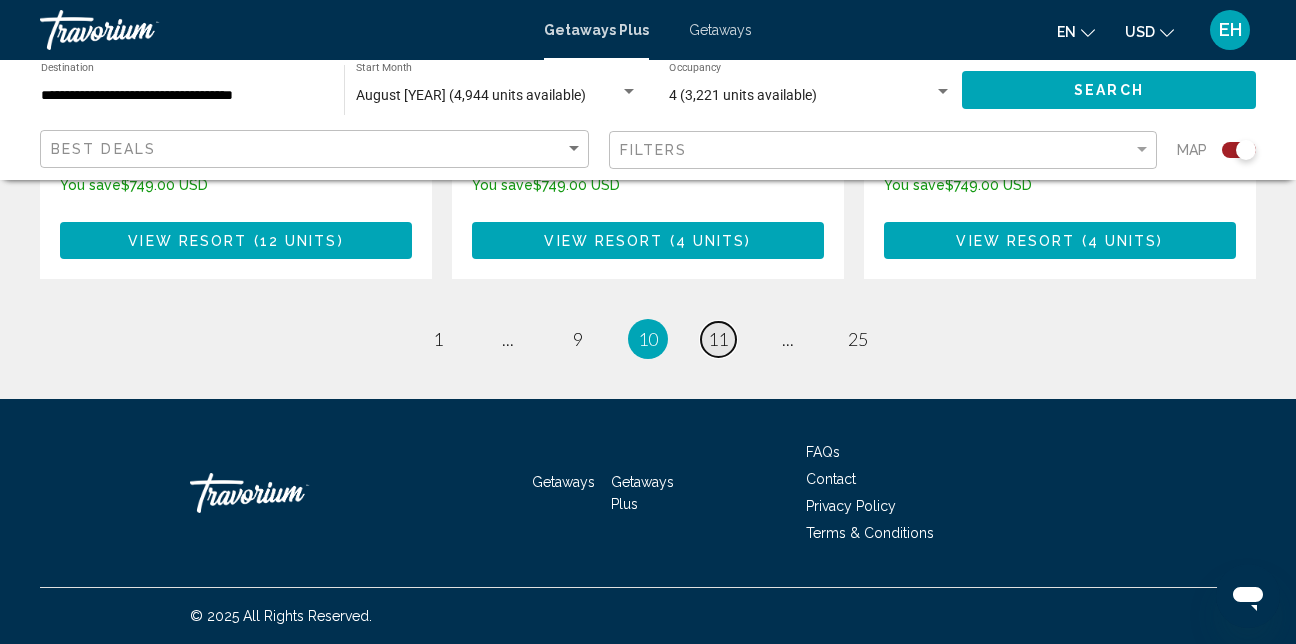 click on "11" at bounding box center [718, 339] 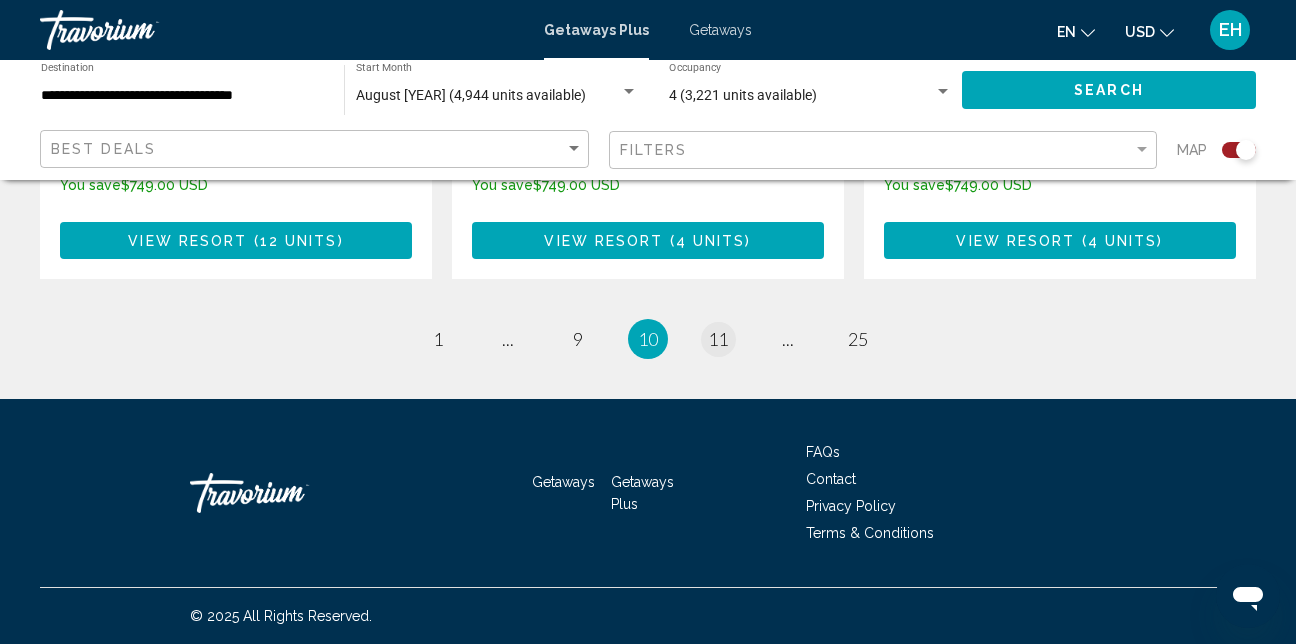 scroll, scrollTop: 0, scrollLeft: 0, axis: both 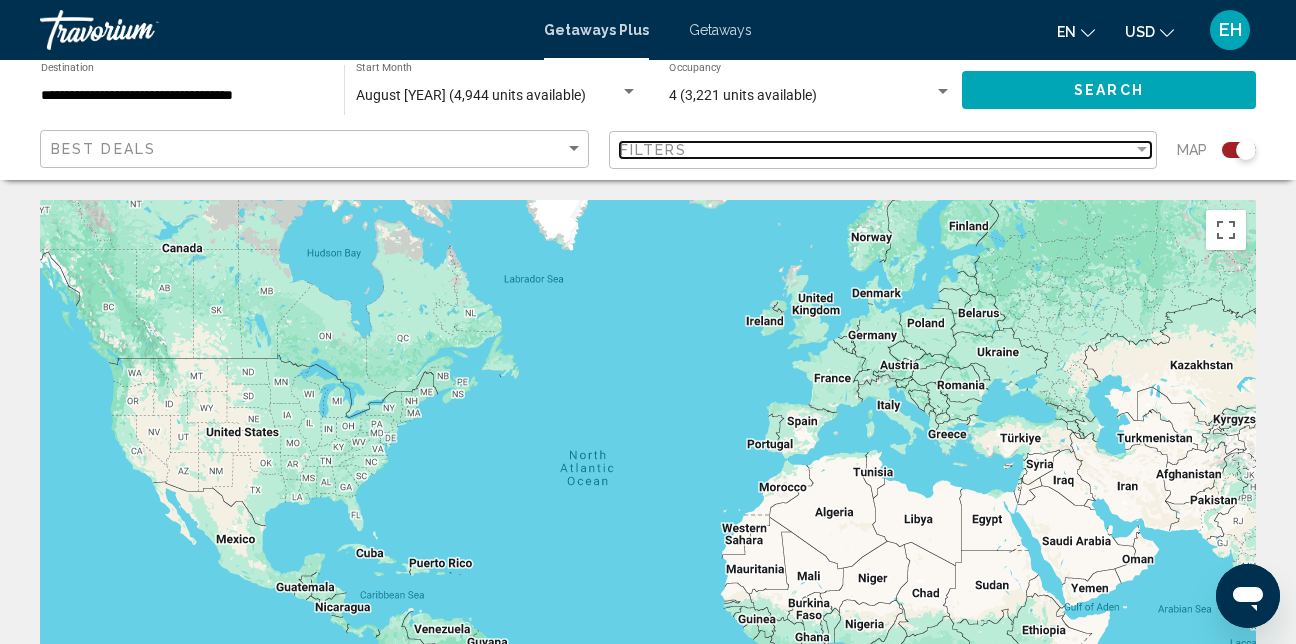 click on "Filters" at bounding box center [877, 150] 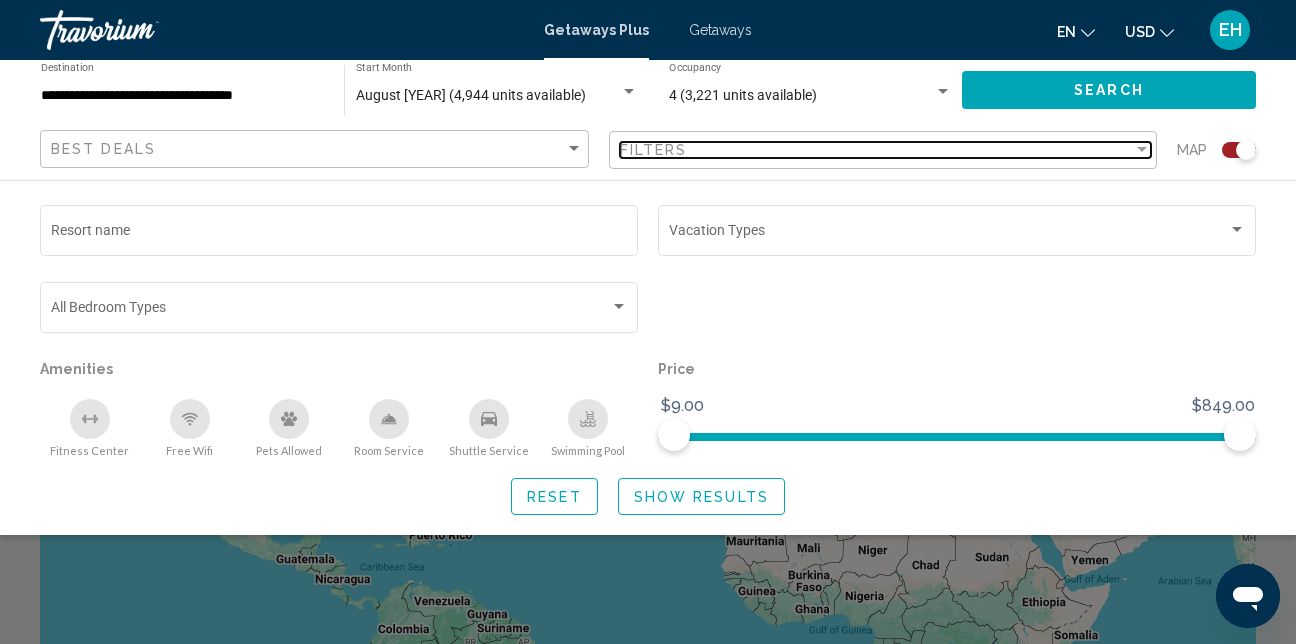 scroll, scrollTop: 0, scrollLeft: 0, axis: both 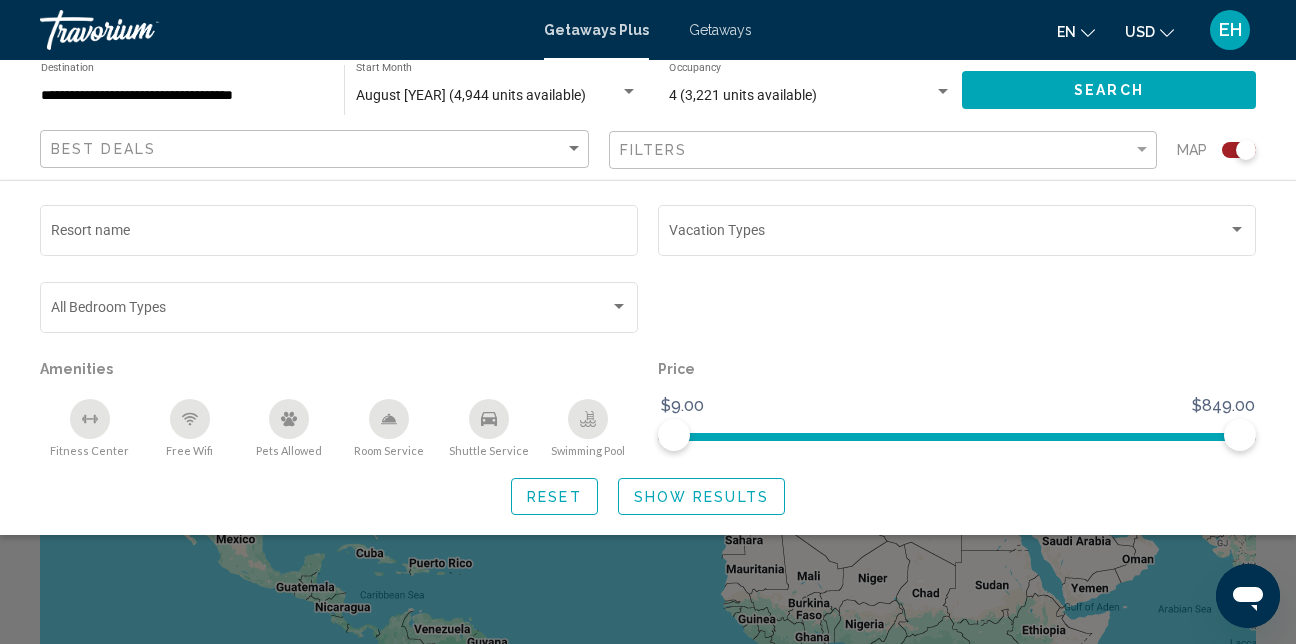 click 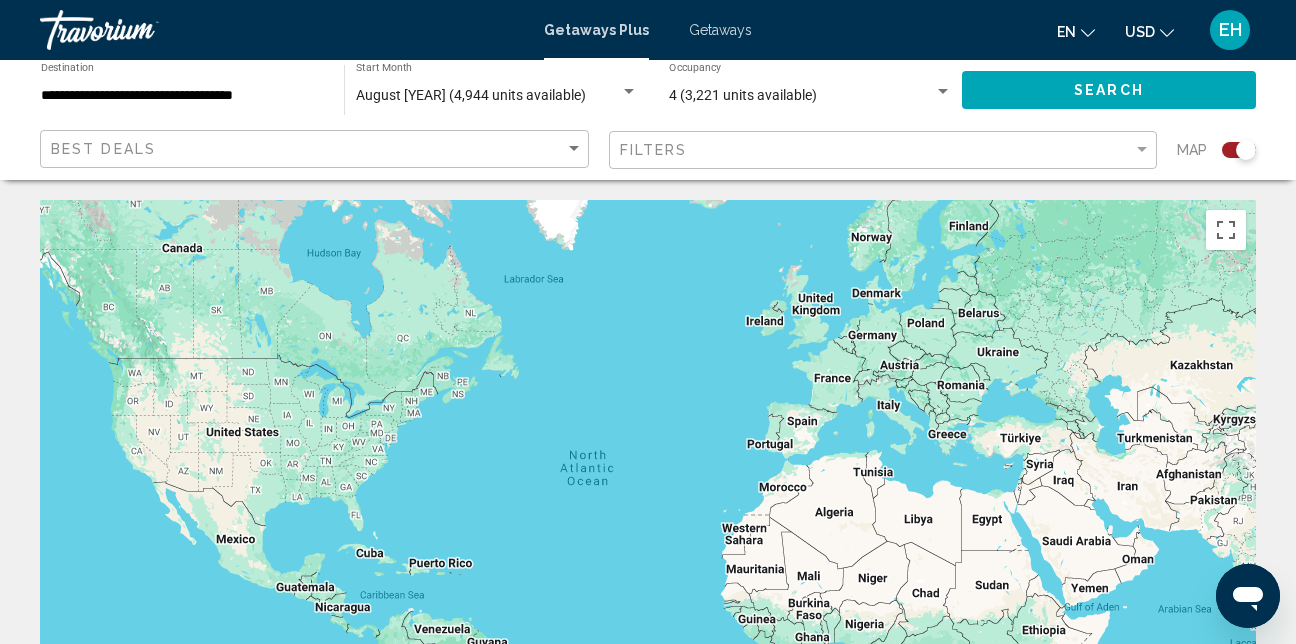click at bounding box center [648, 500] 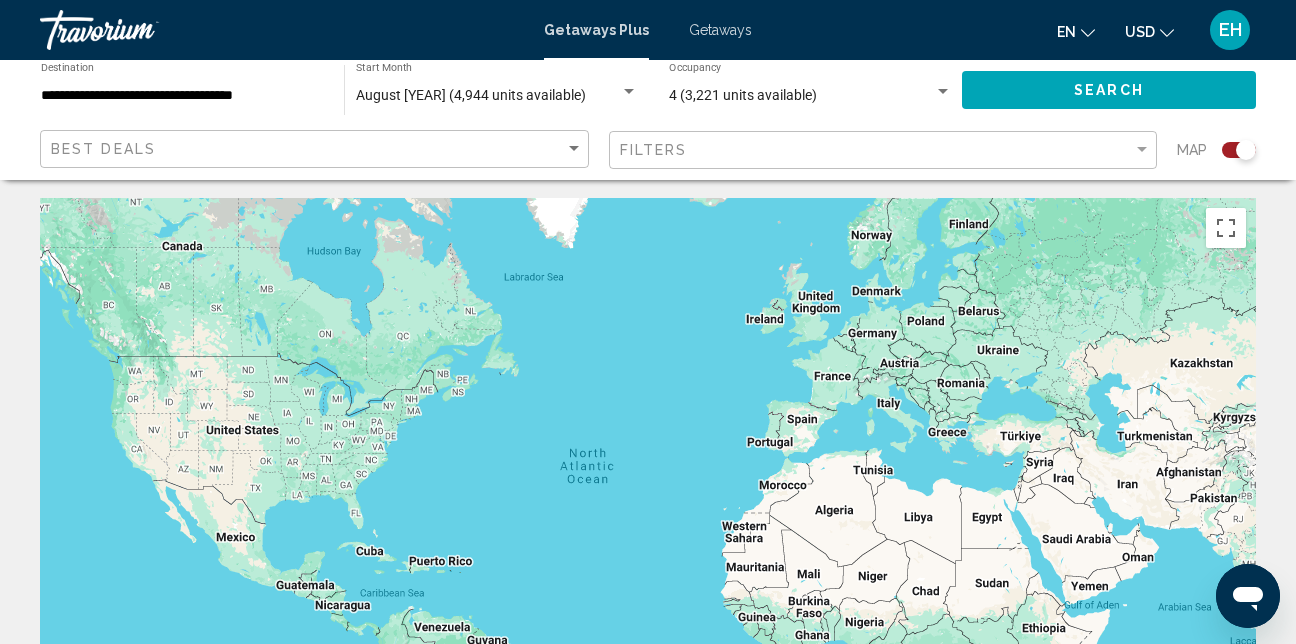 scroll, scrollTop: 0, scrollLeft: 0, axis: both 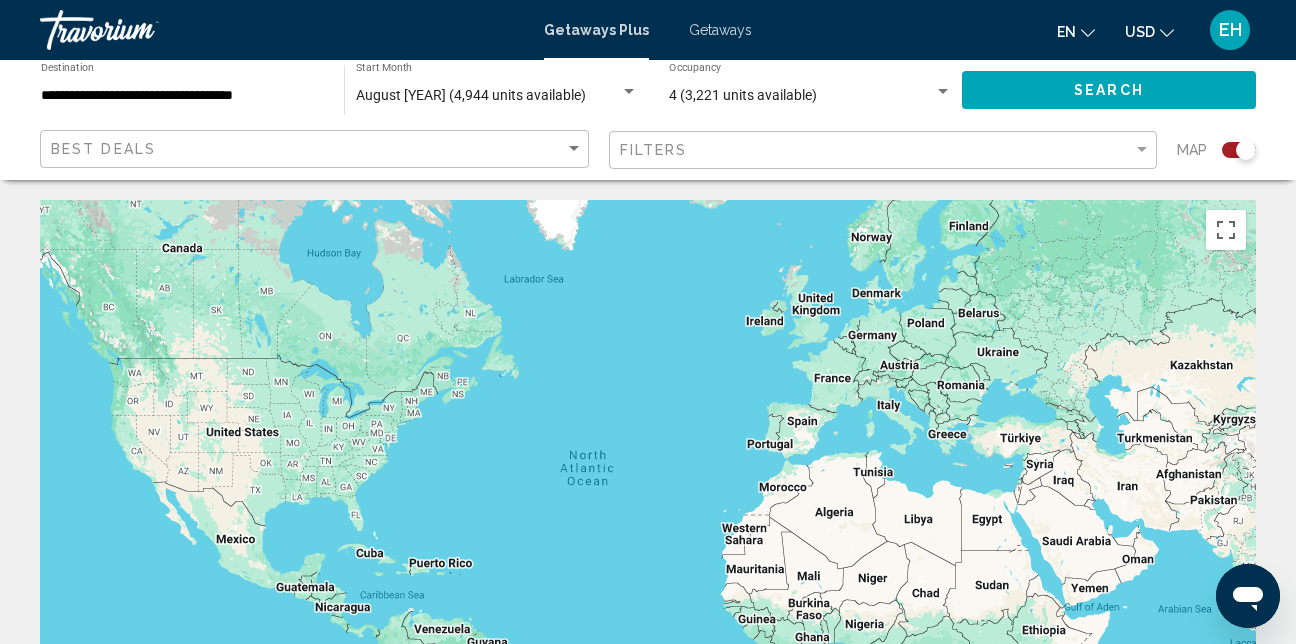 click at bounding box center [648, 500] 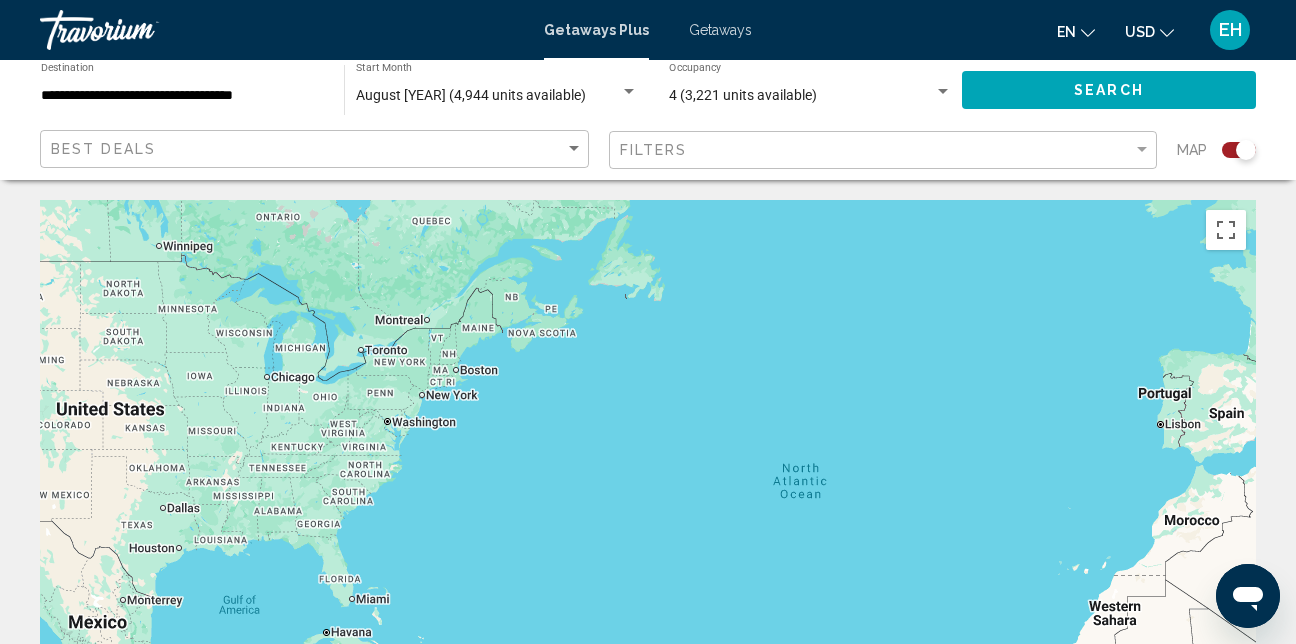 click at bounding box center [648, 500] 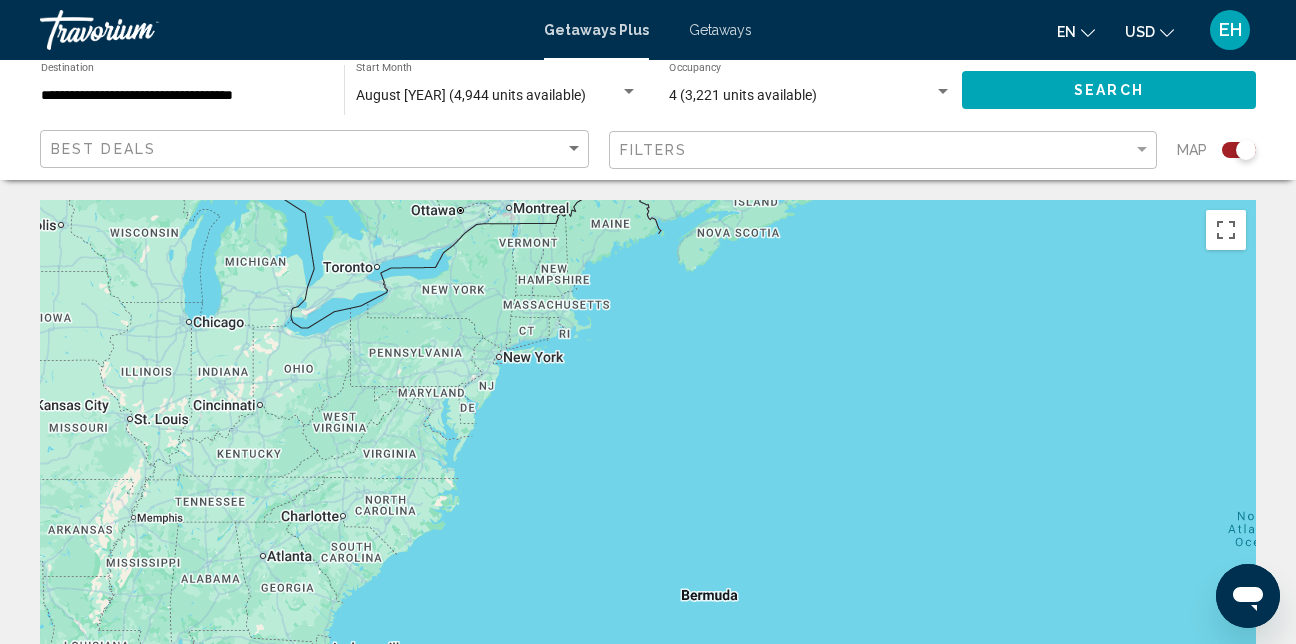 click at bounding box center [648, 500] 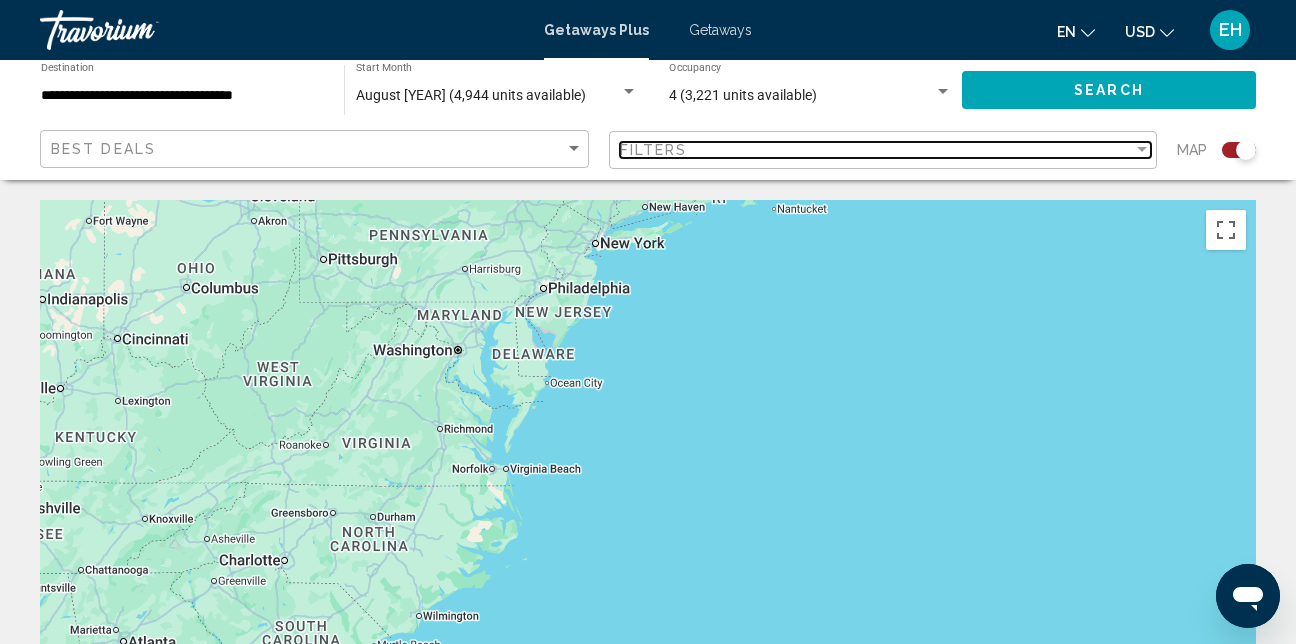click at bounding box center (1142, 150) 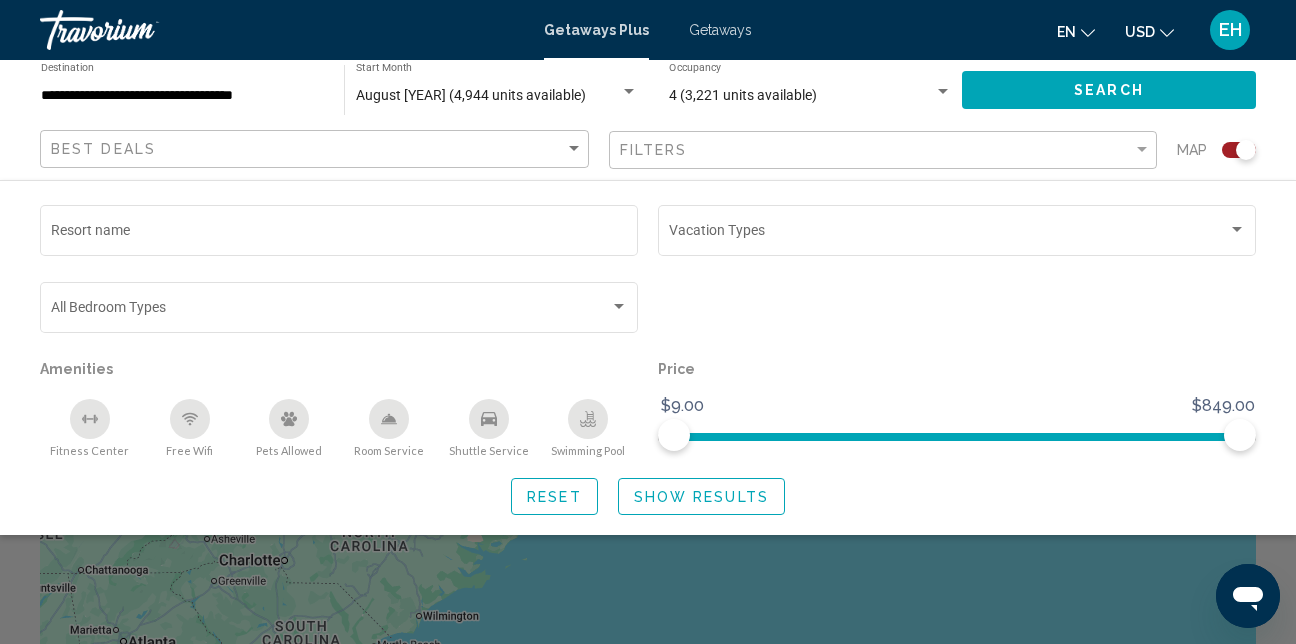 drag, startPoint x: 685, startPoint y: 596, endPoint x: 688, endPoint y: 582, distance: 14.3178215 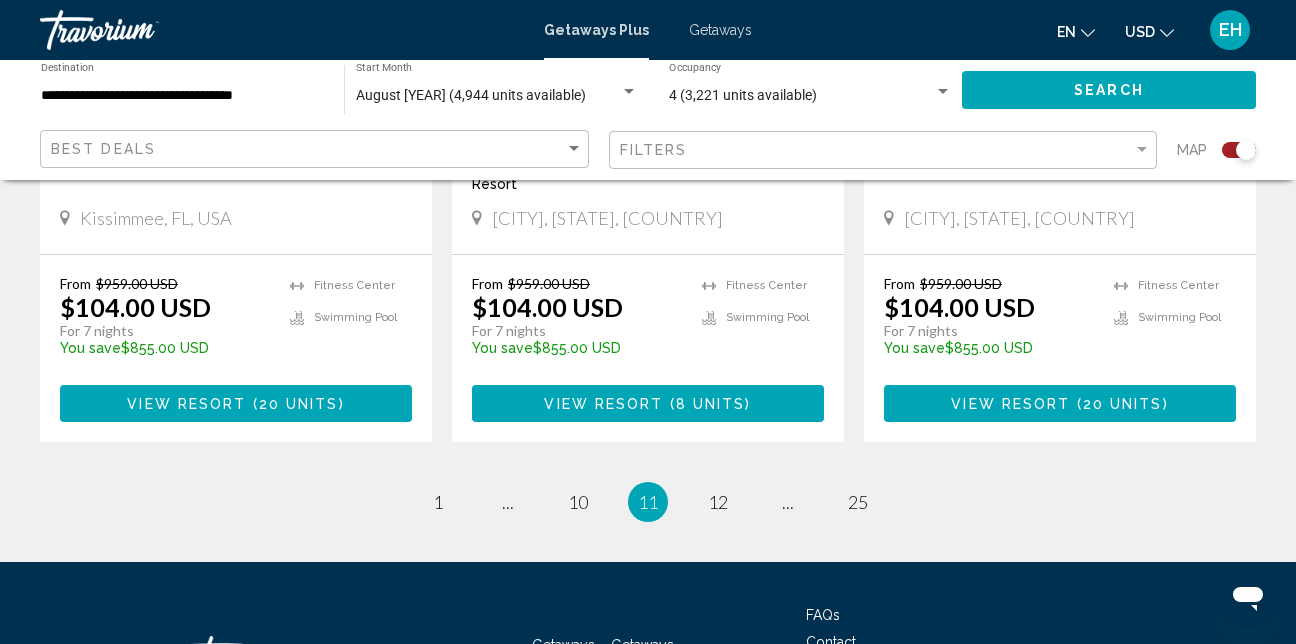 scroll, scrollTop: 3300, scrollLeft: 0, axis: vertical 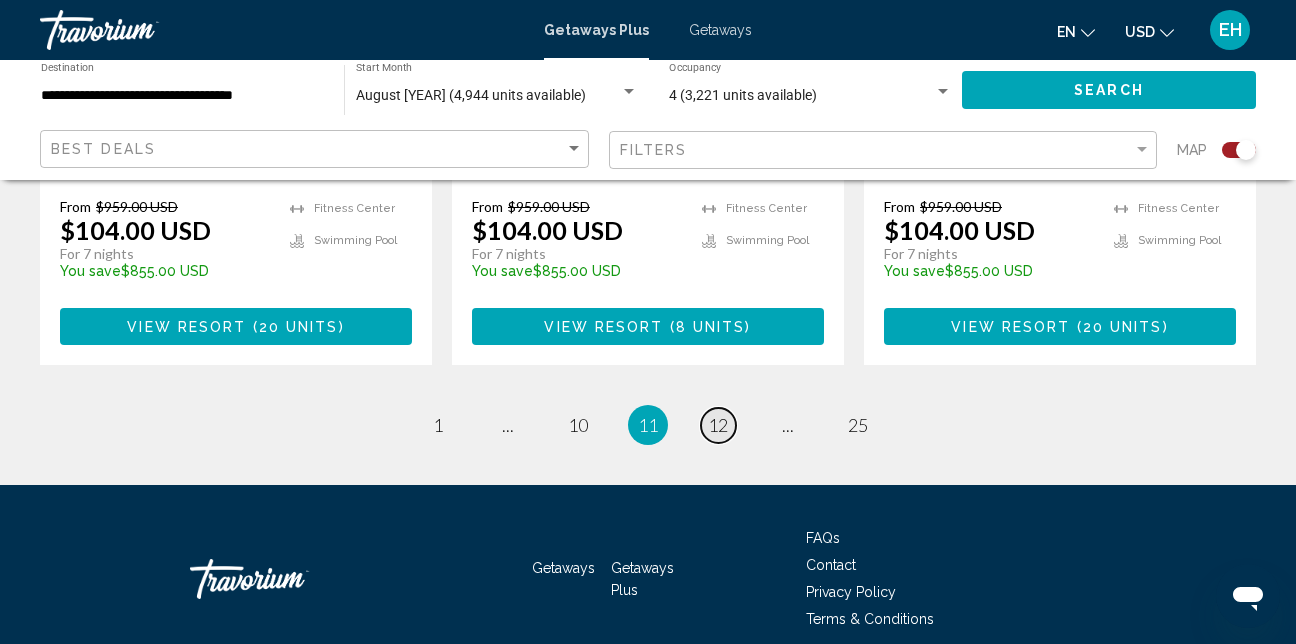 click on "12" at bounding box center [718, 425] 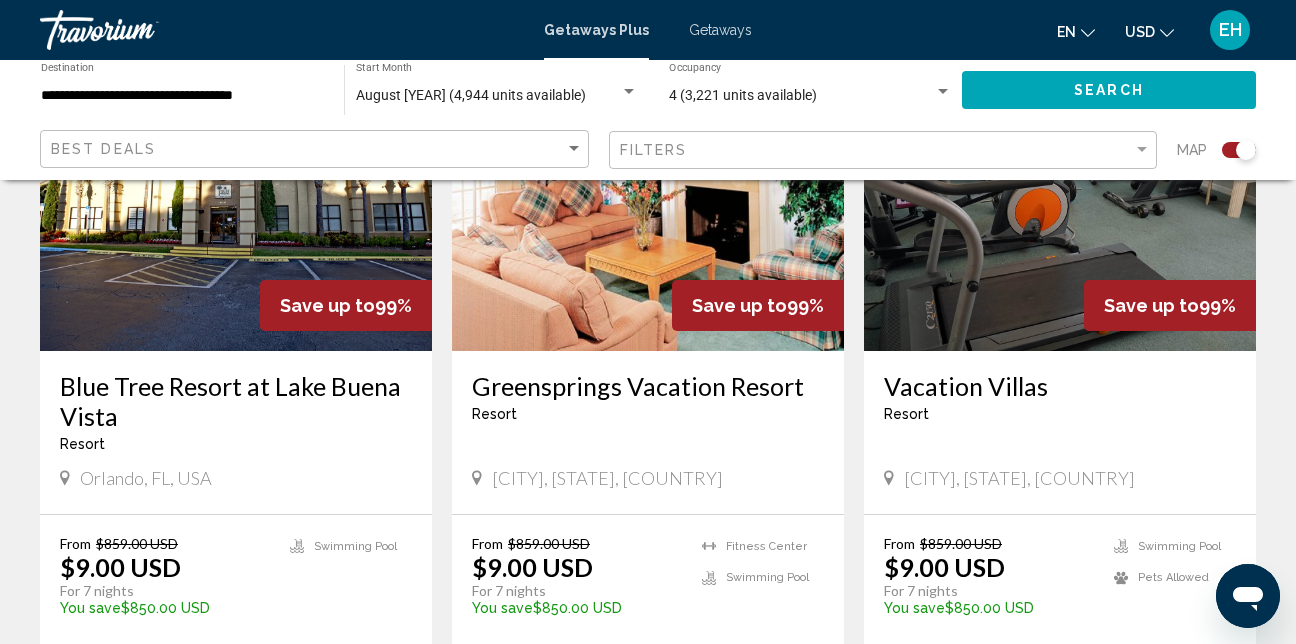 scroll, scrollTop: 1700, scrollLeft: 0, axis: vertical 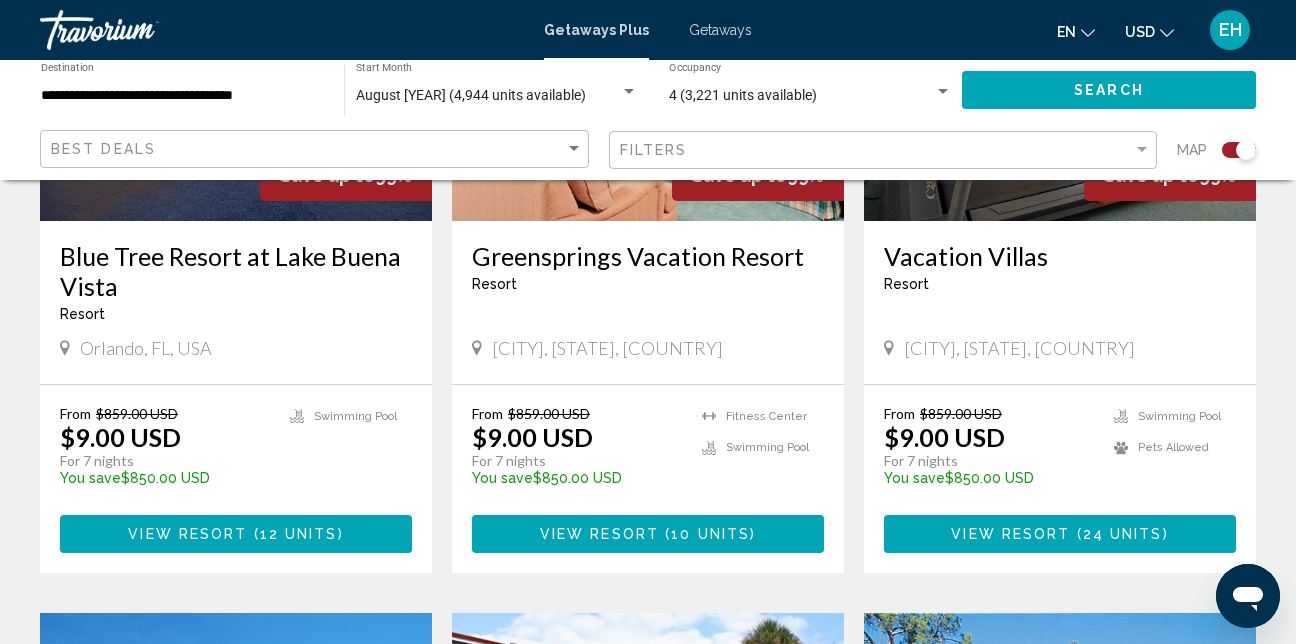 click at bounding box center (648, 61) 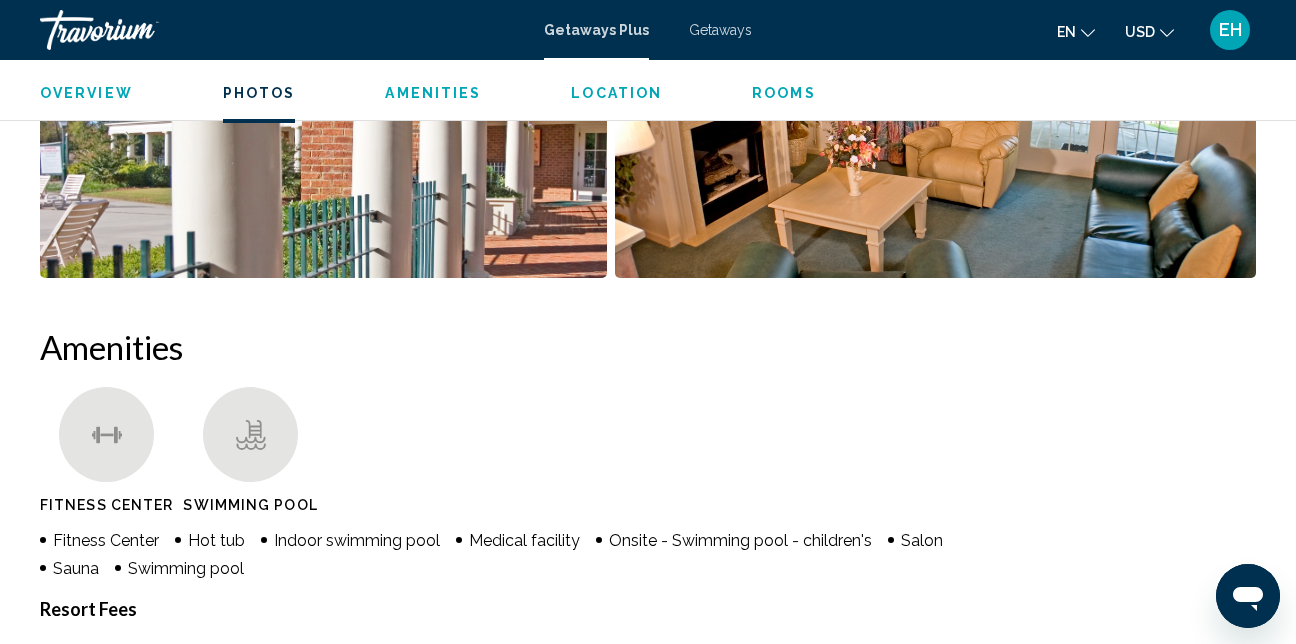 scroll, scrollTop: 1413, scrollLeft: 0, axis: vertical 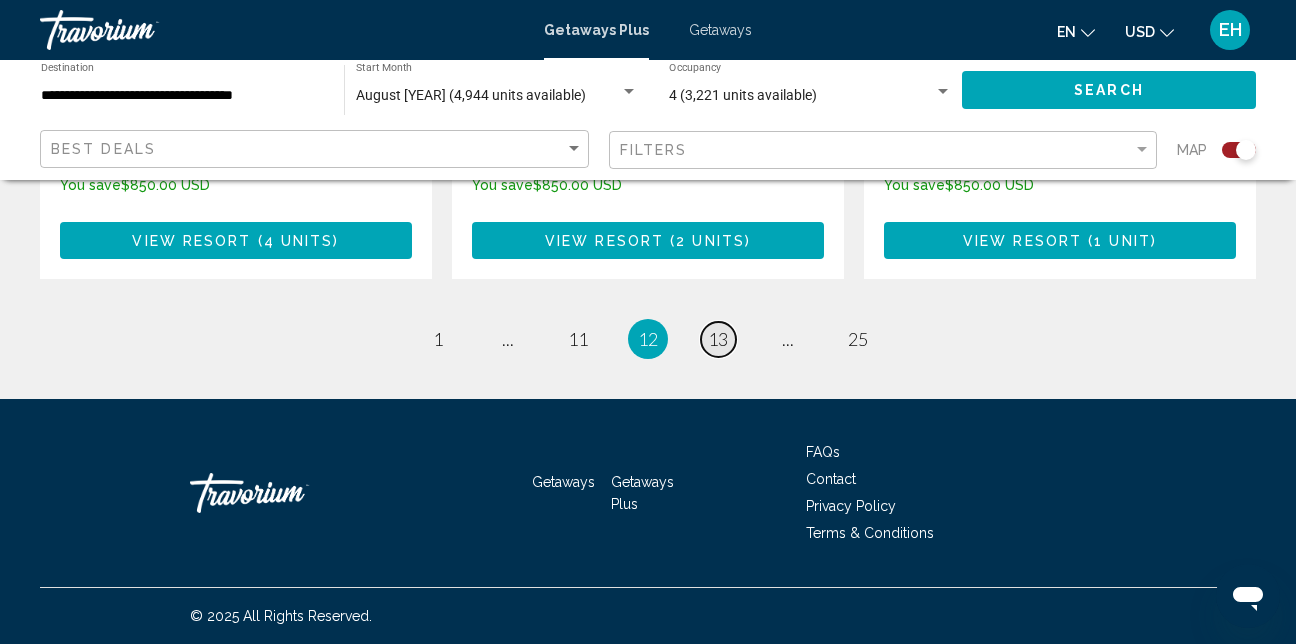 click on "13" at bounding box center (718, 339) 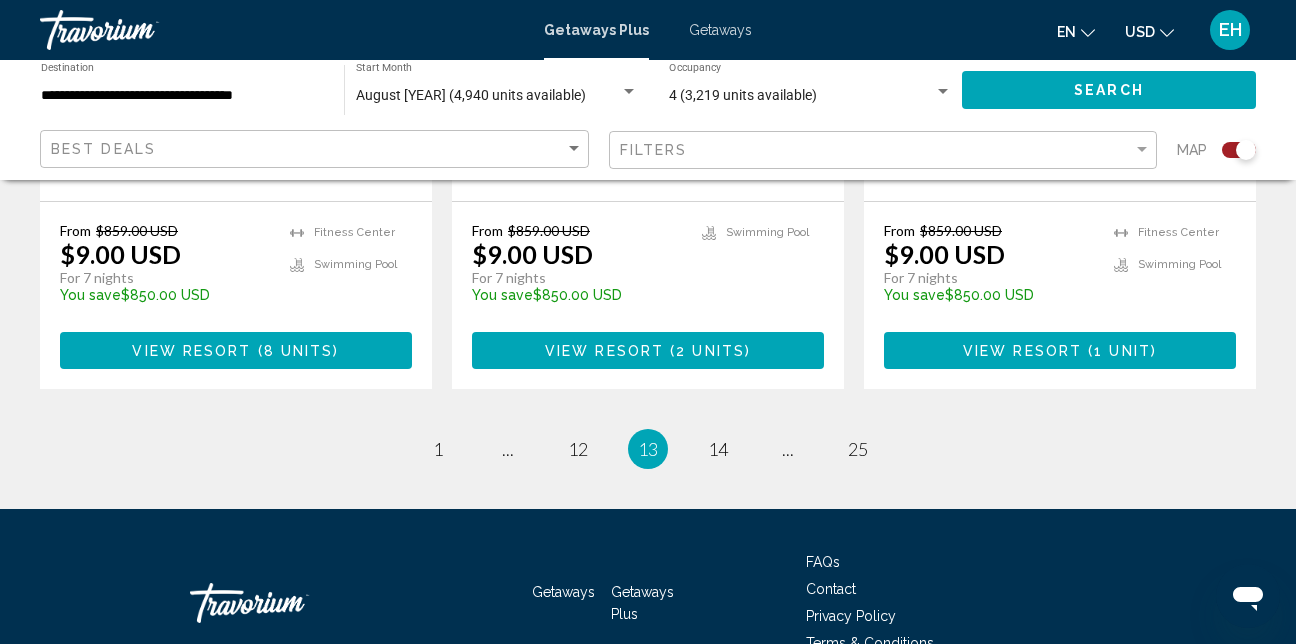 scroll, scrollTop: 3300, scrollLeft: 0, axis: vertical 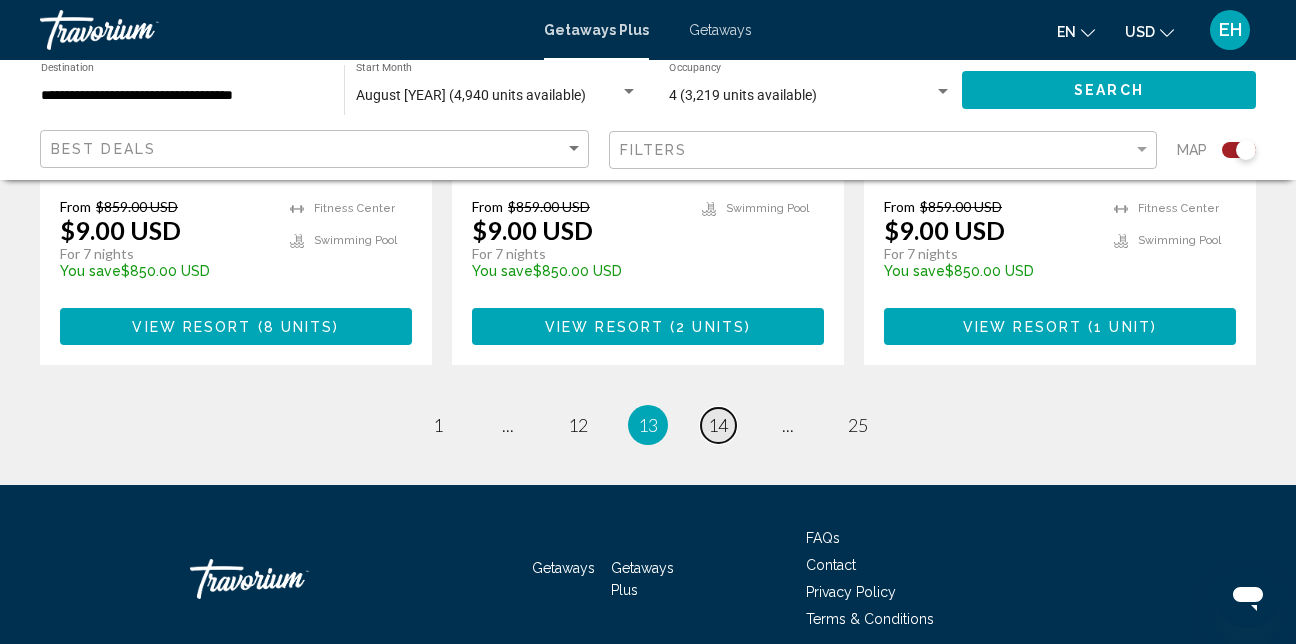 click on "14" at bounding box center (718, 425) 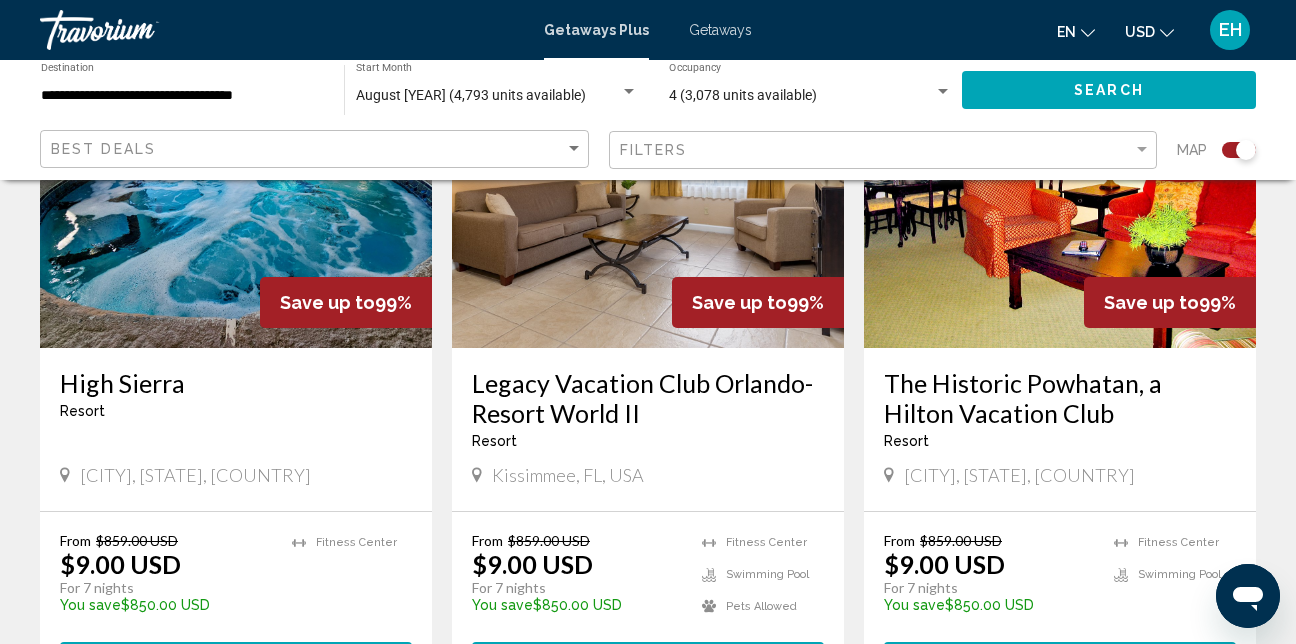 scroll, scrollTop: 2941, scrollLeft: 0, axis: vertical 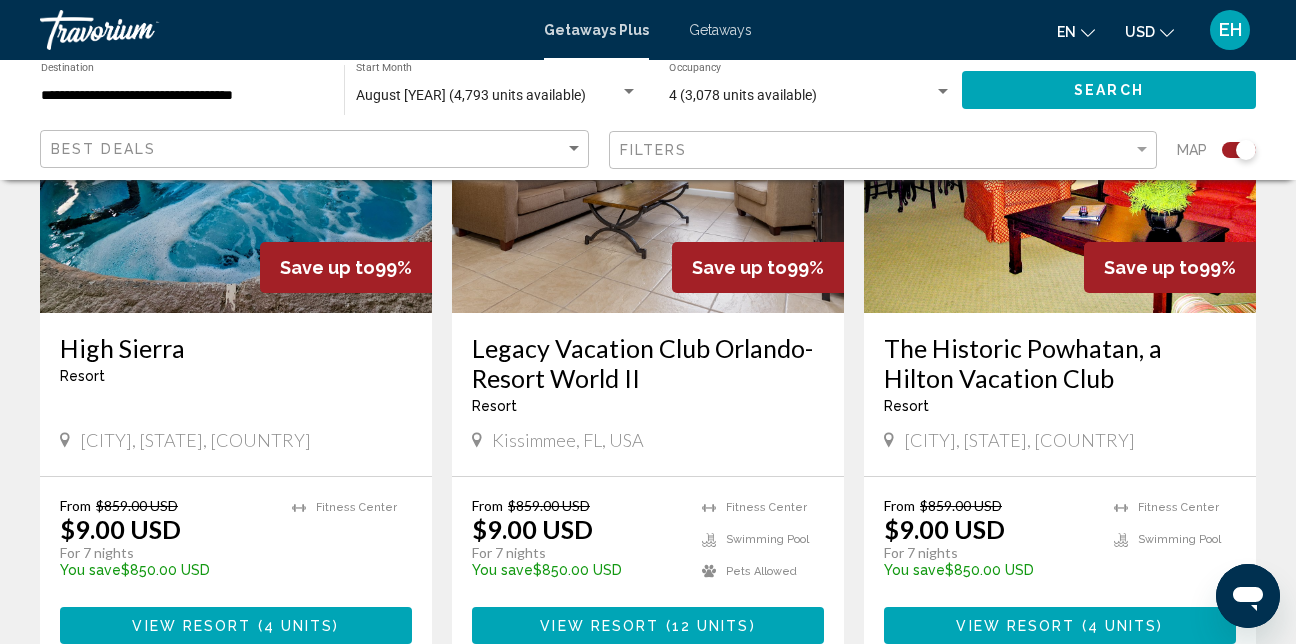 click at bounding box center (1060, 153) 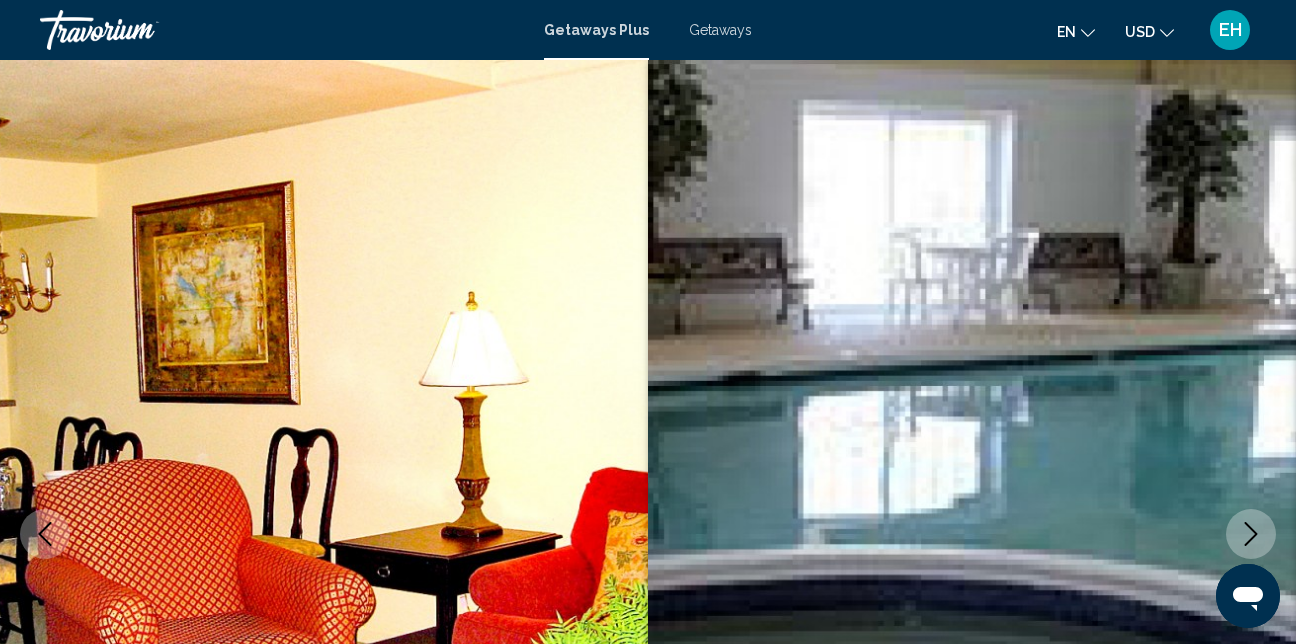 scroll, scrollTop: 0, scrollLeft: 0, axis: both 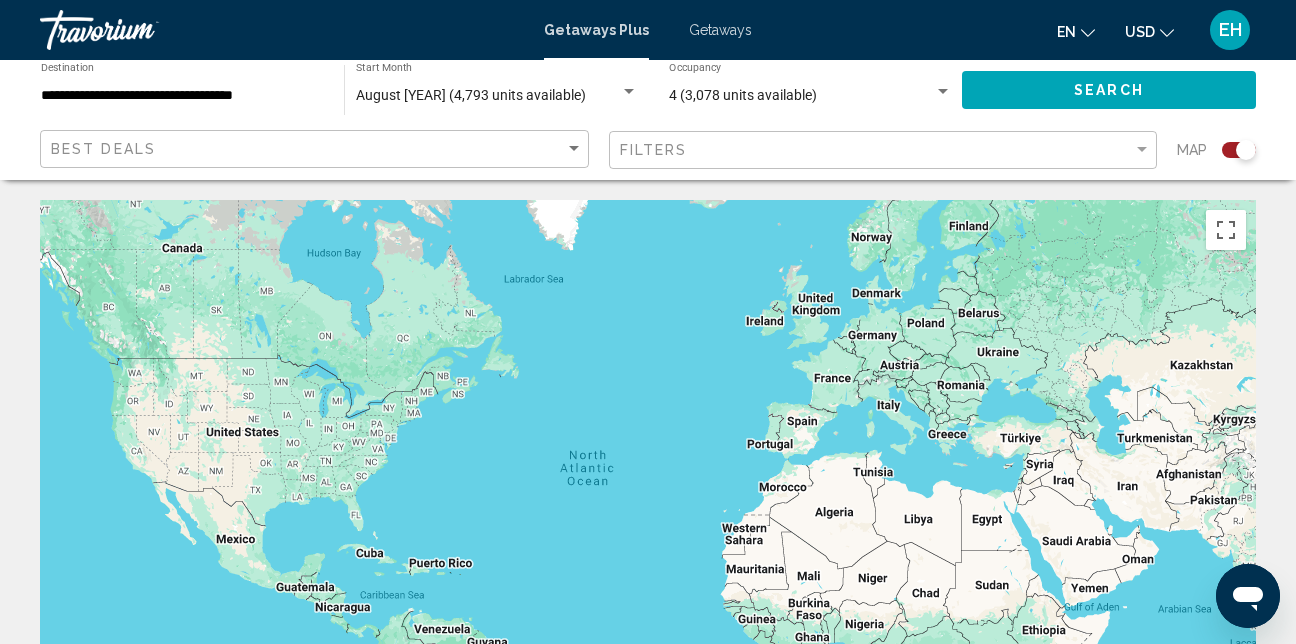 click on "EH" at bounding box center (1230, 30) 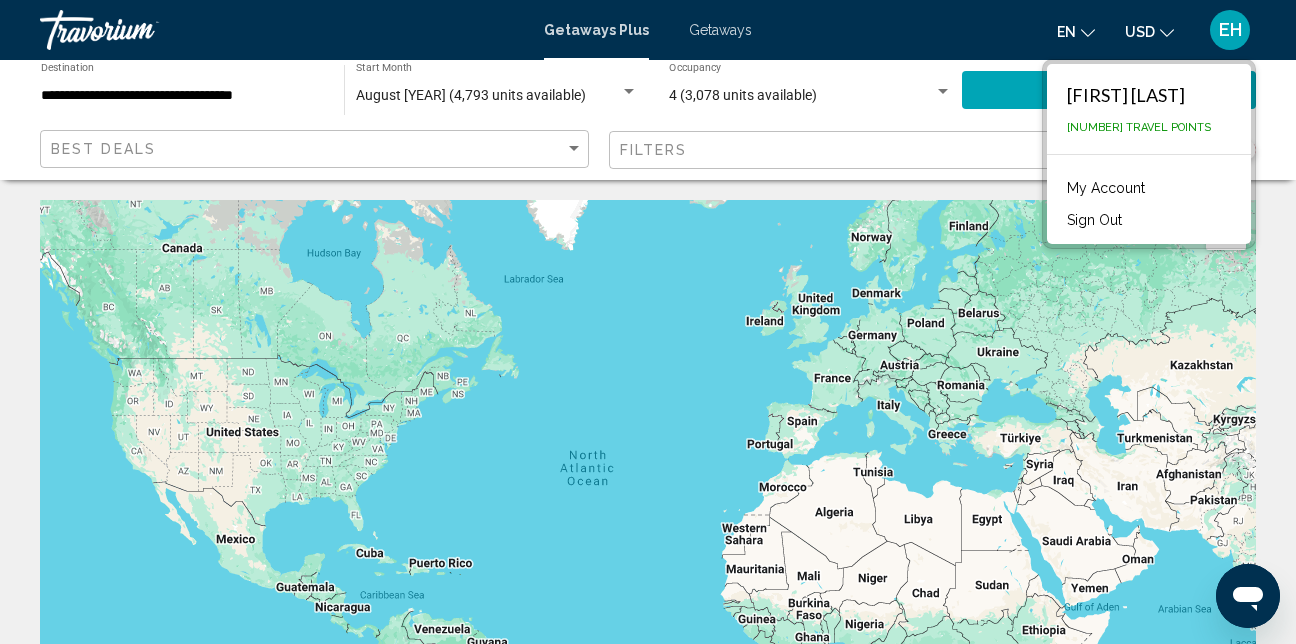 click on "Sign Out" at bounding box center (1094, 220) 